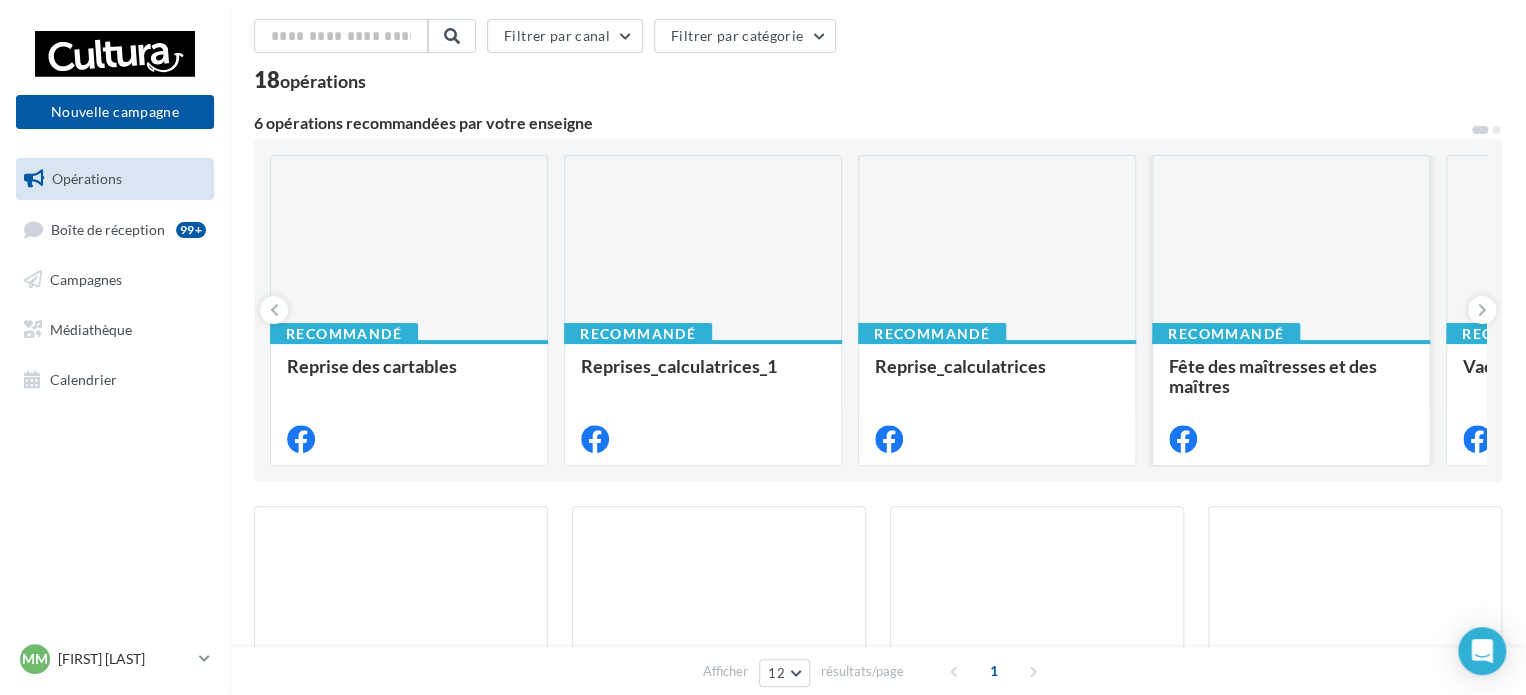 scroll, scrollTop: 0, scrollLeft: 0, axis: both 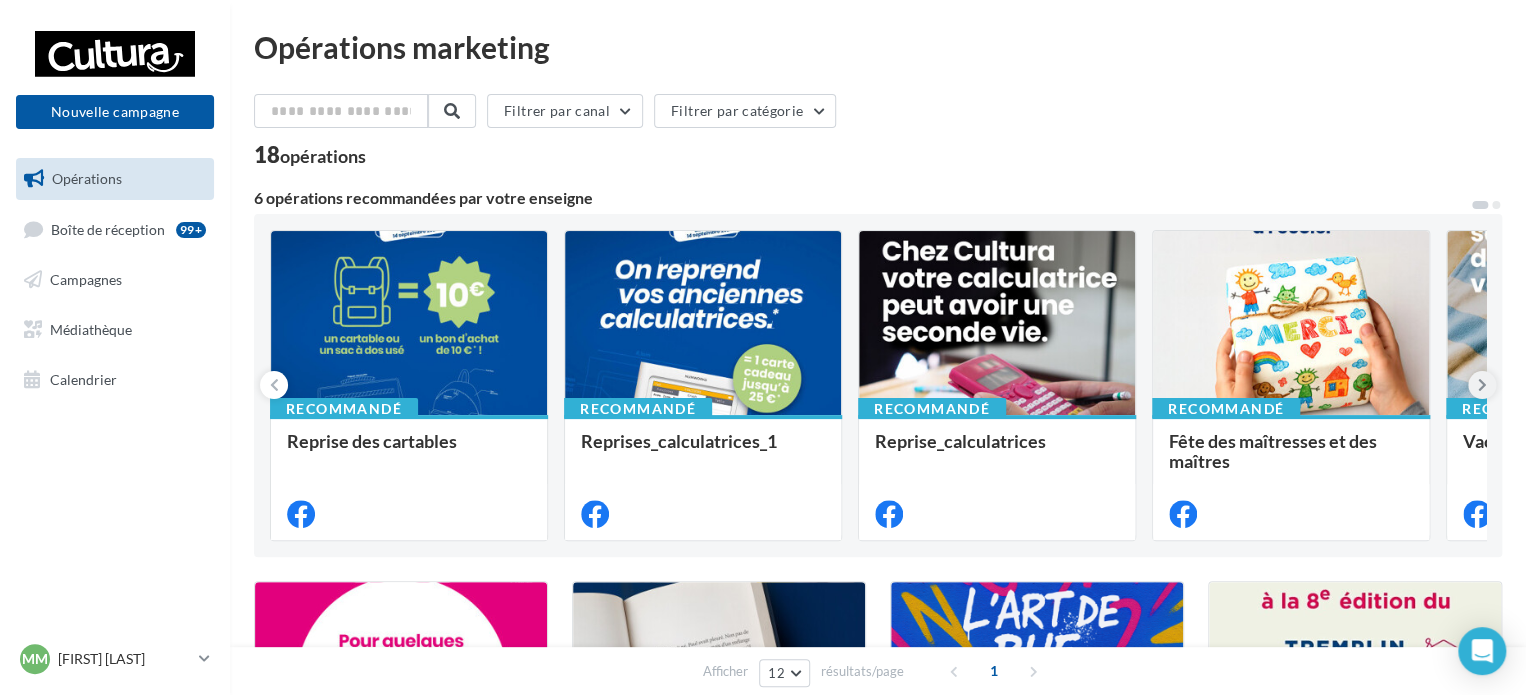 click at bounding box center (1482, 385) 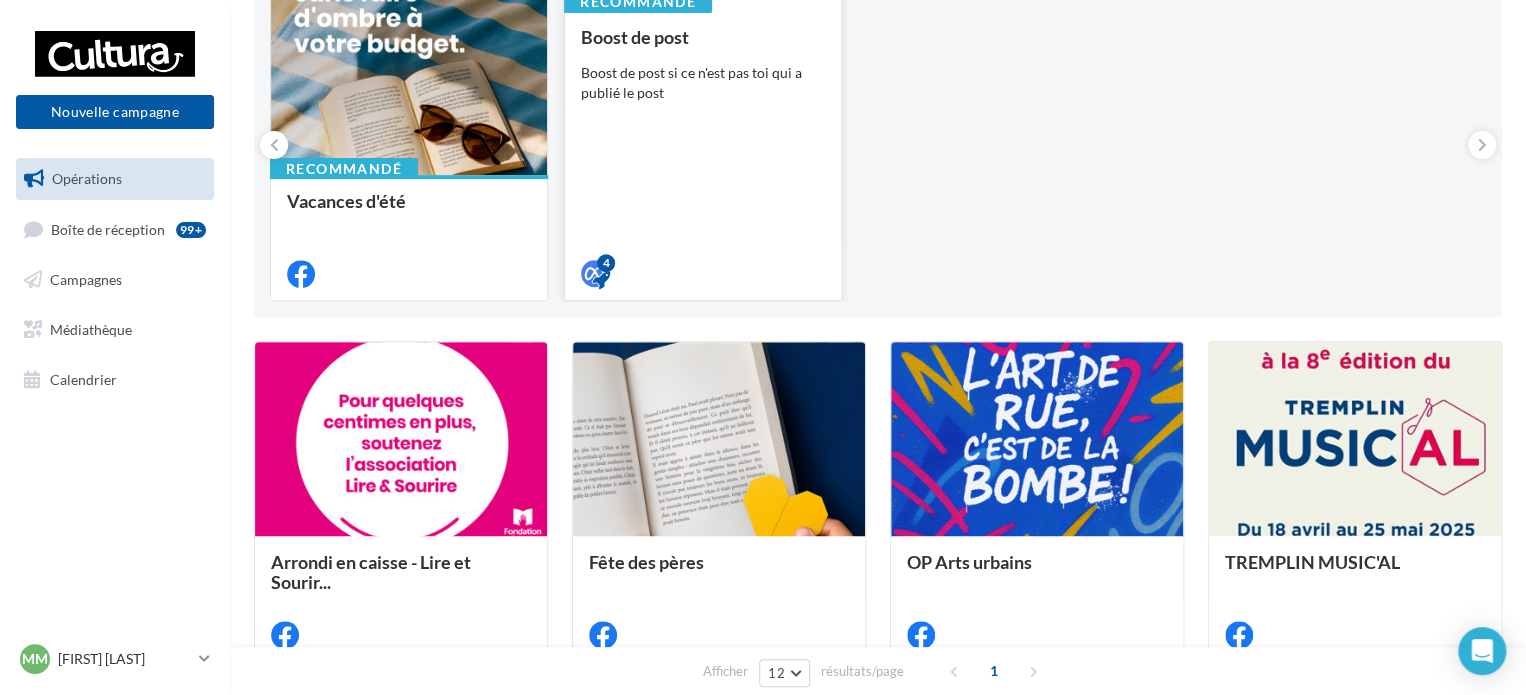 scroll, scrollTop: 0, scrollLeft: 0, axis: both 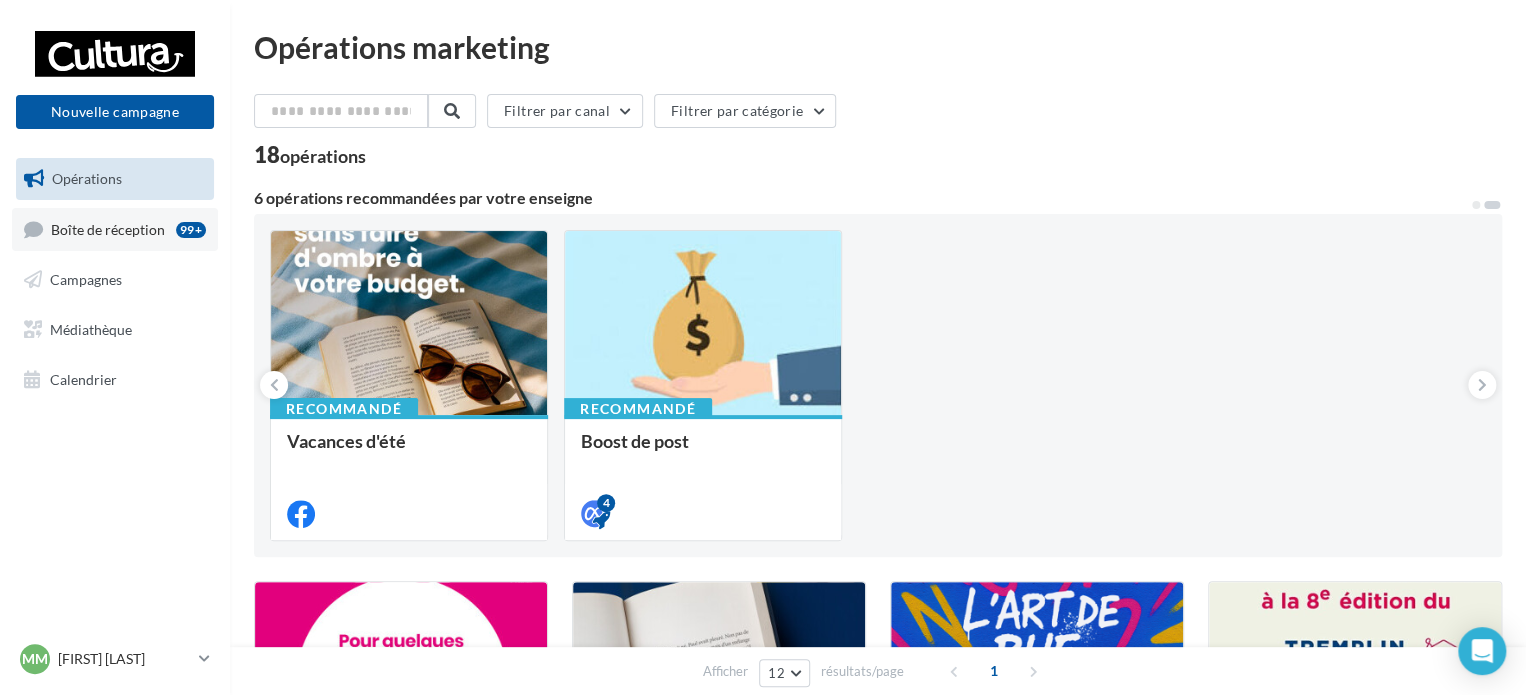 click on "Boîte de réception" at bounding box center (108, 228) 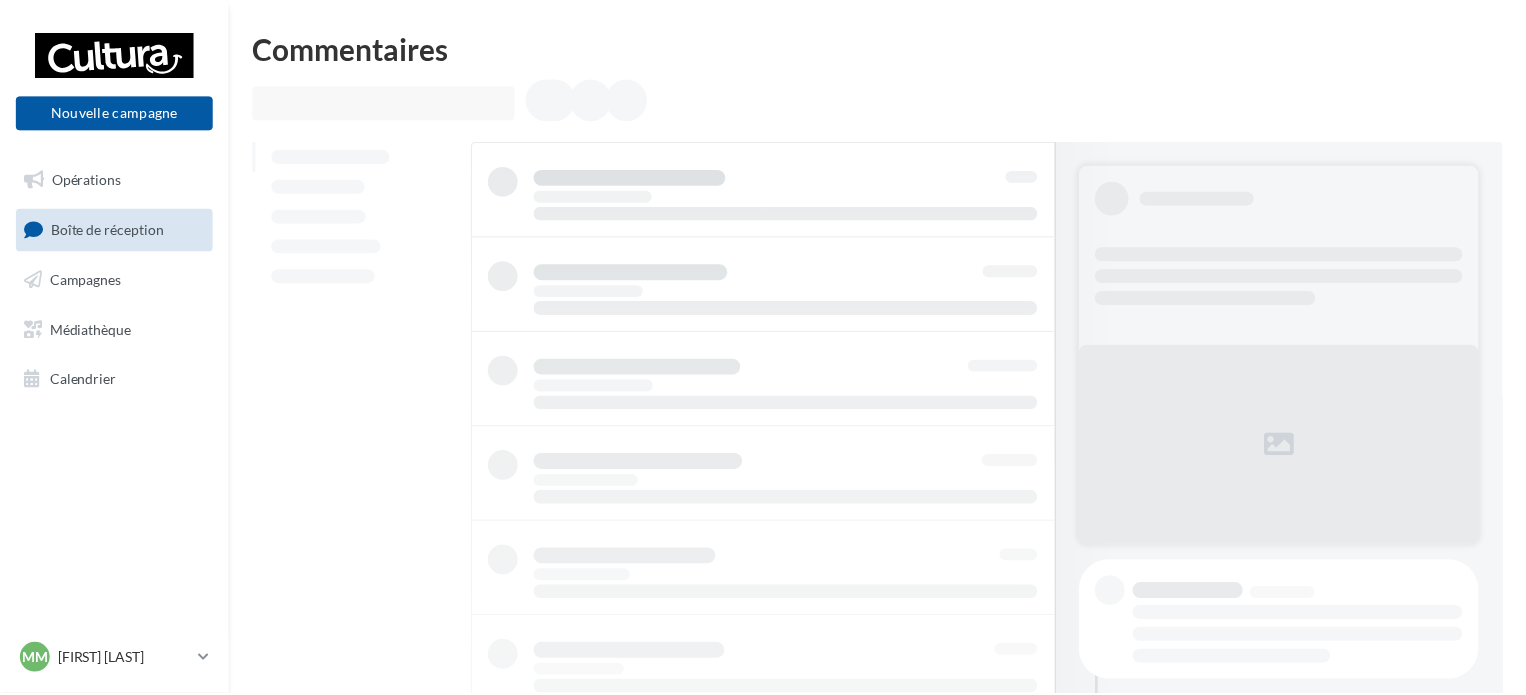 scroll, scrollTop: 0, scrollLeft: 0, axis: both 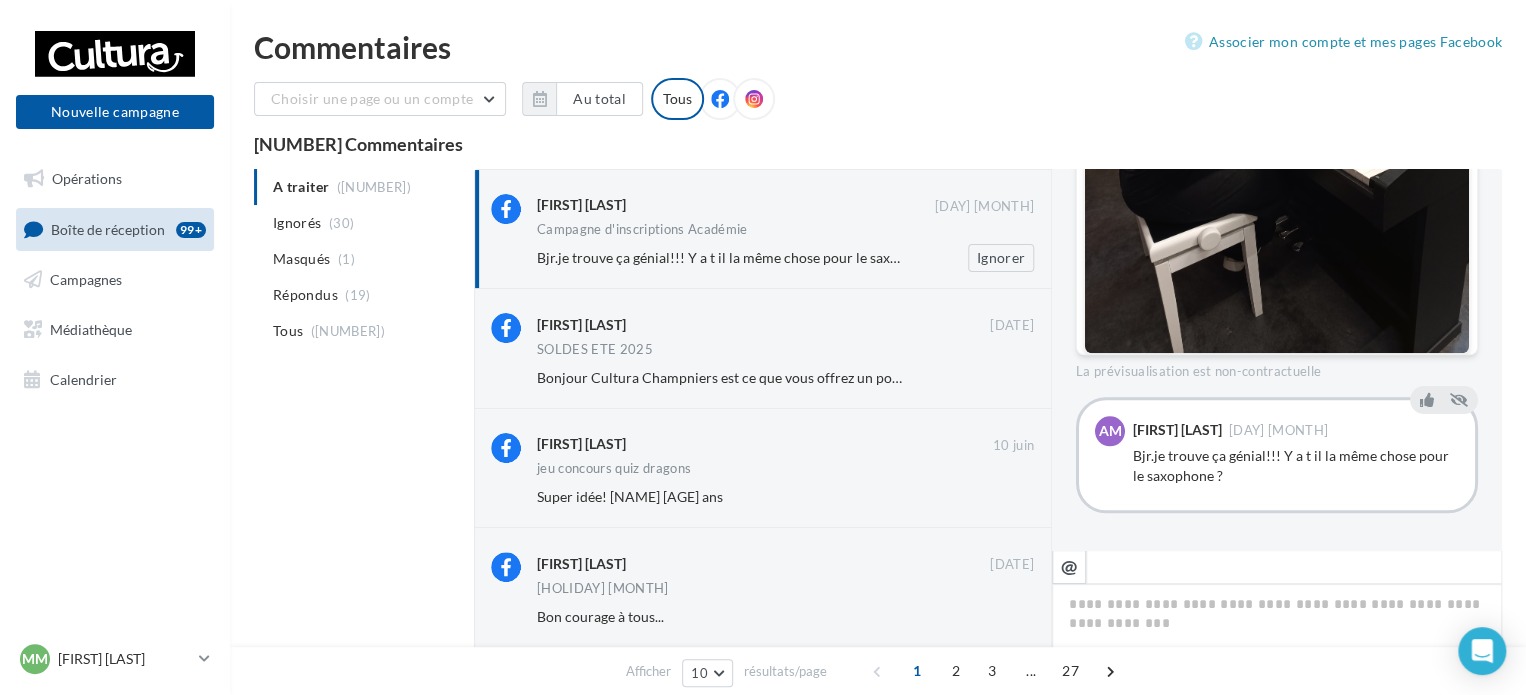 click on "Campagne d'inscriptions Académie" at bounding box center (785, 231) 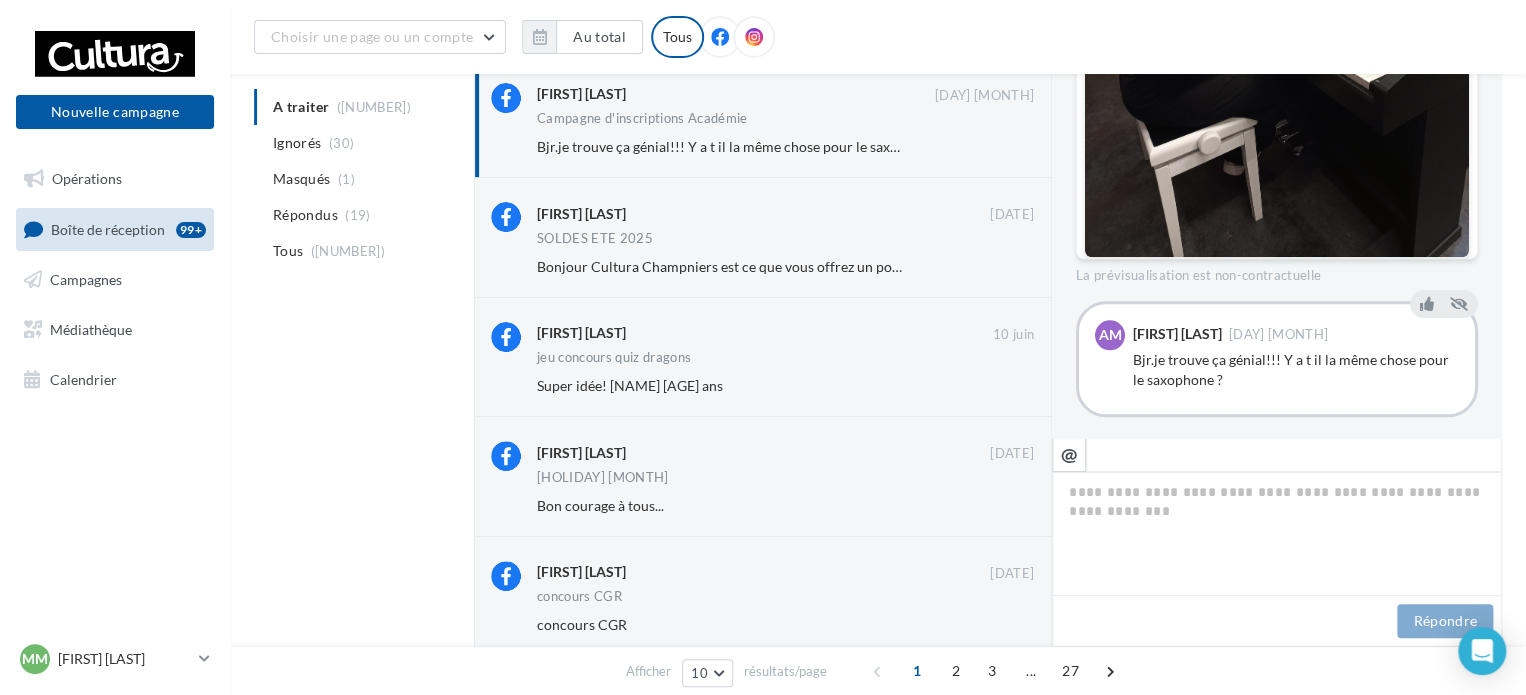 scroll, scrollTop: 300, scrollLeft: 0, axis: vertical 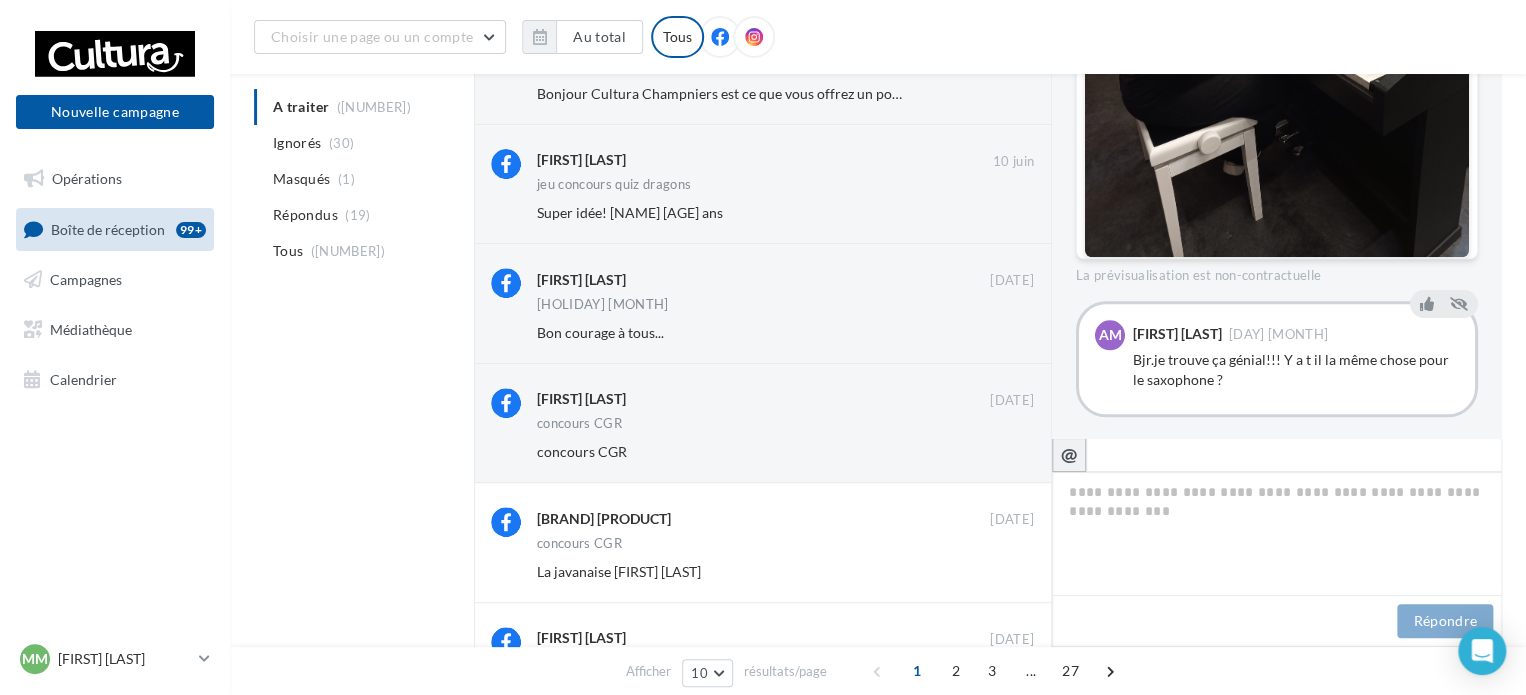 click on "@" at bounding box center (1069, 454) 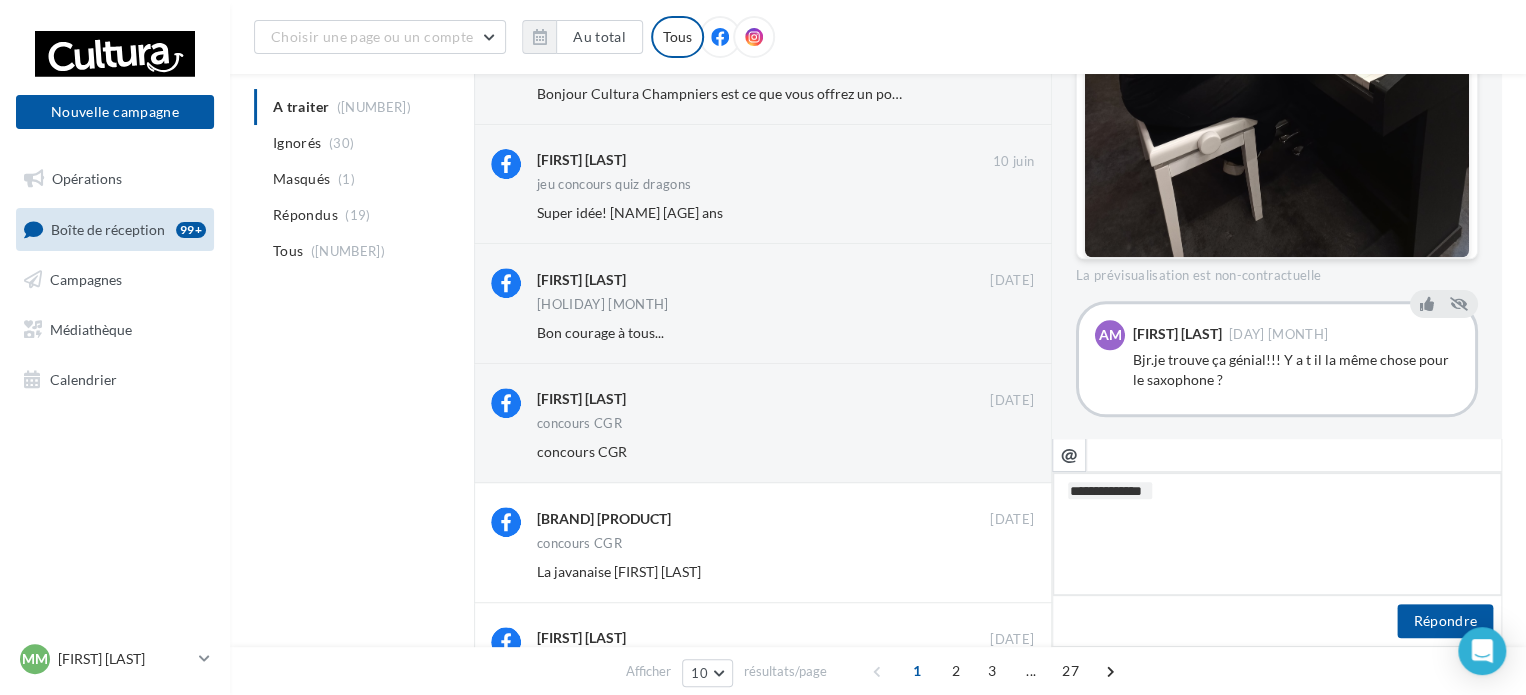 click on "**********" at bounding box center (1277, 534) 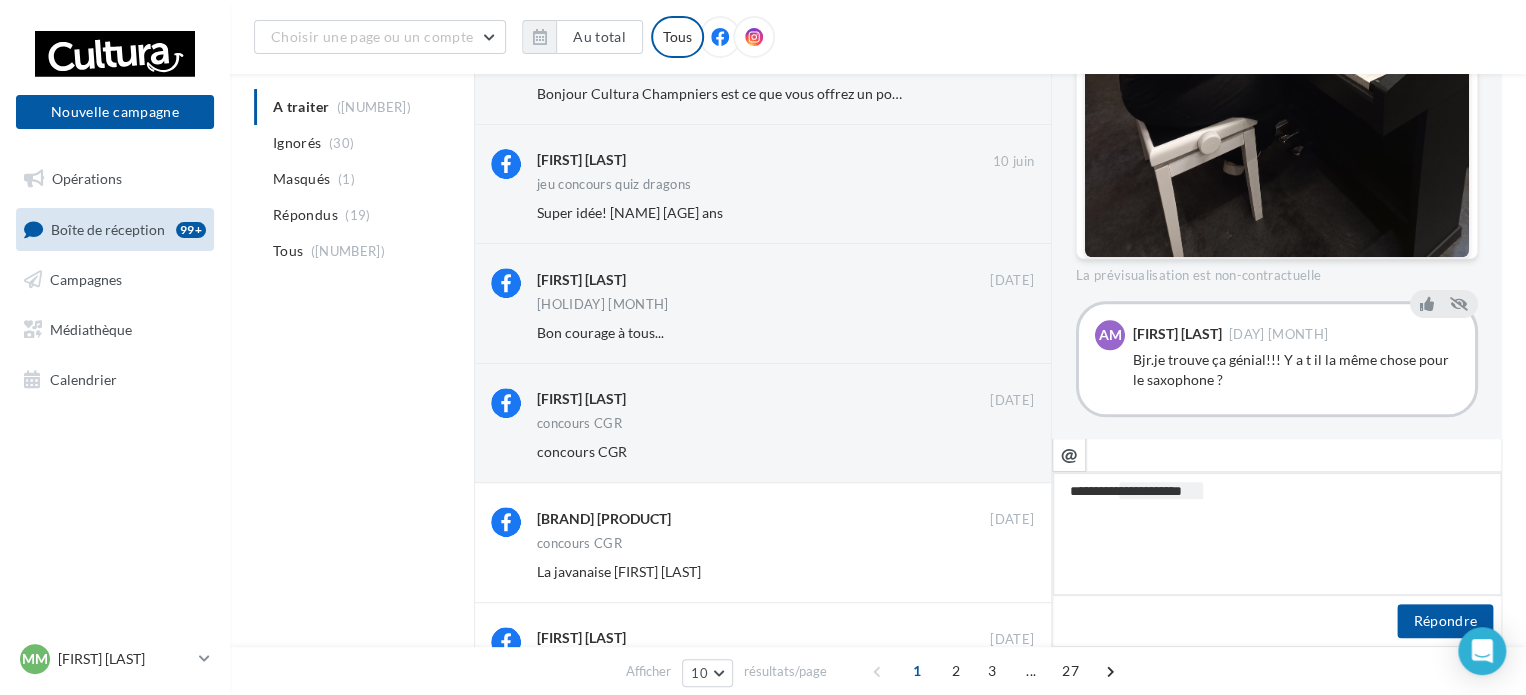 click on "**********" at bounding box center [1277, 534] 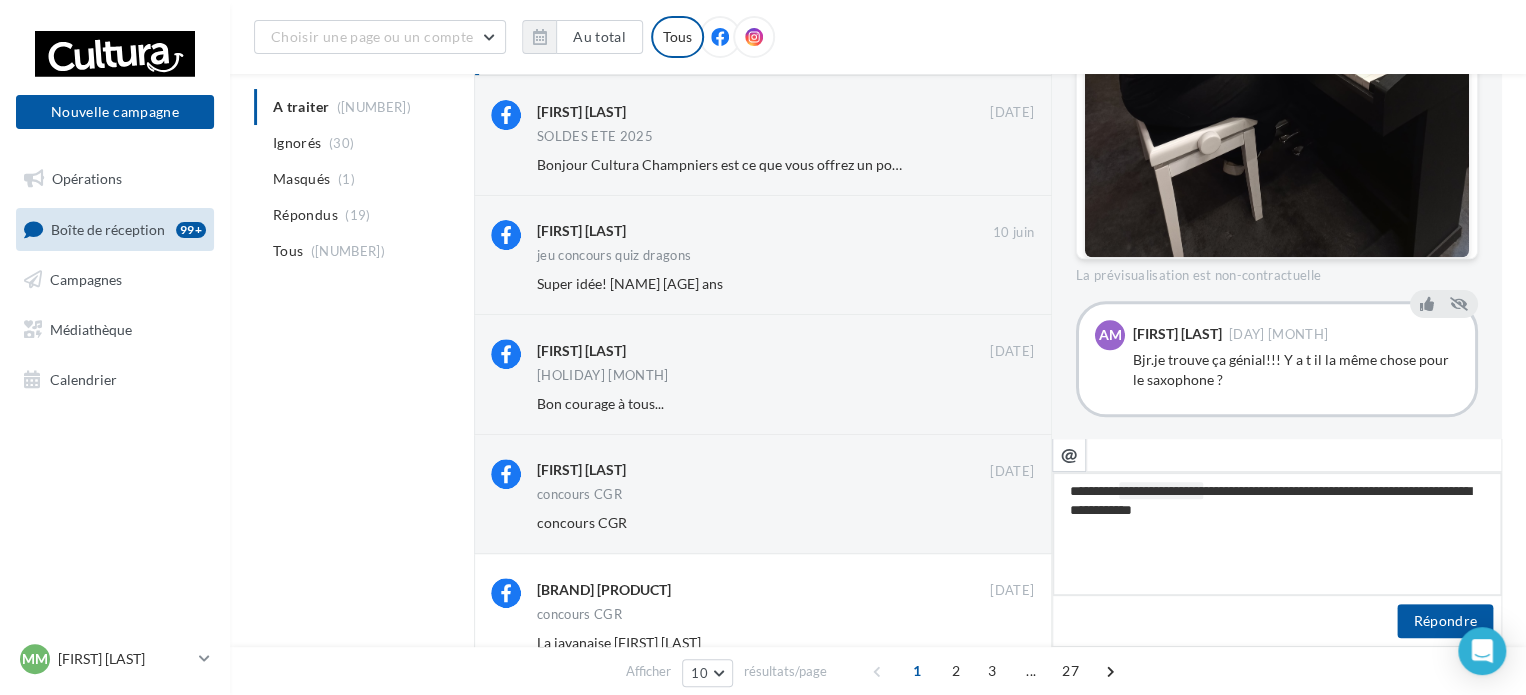 scroll, scrollTop: 200, scrollLeft: 0, axis: vertical 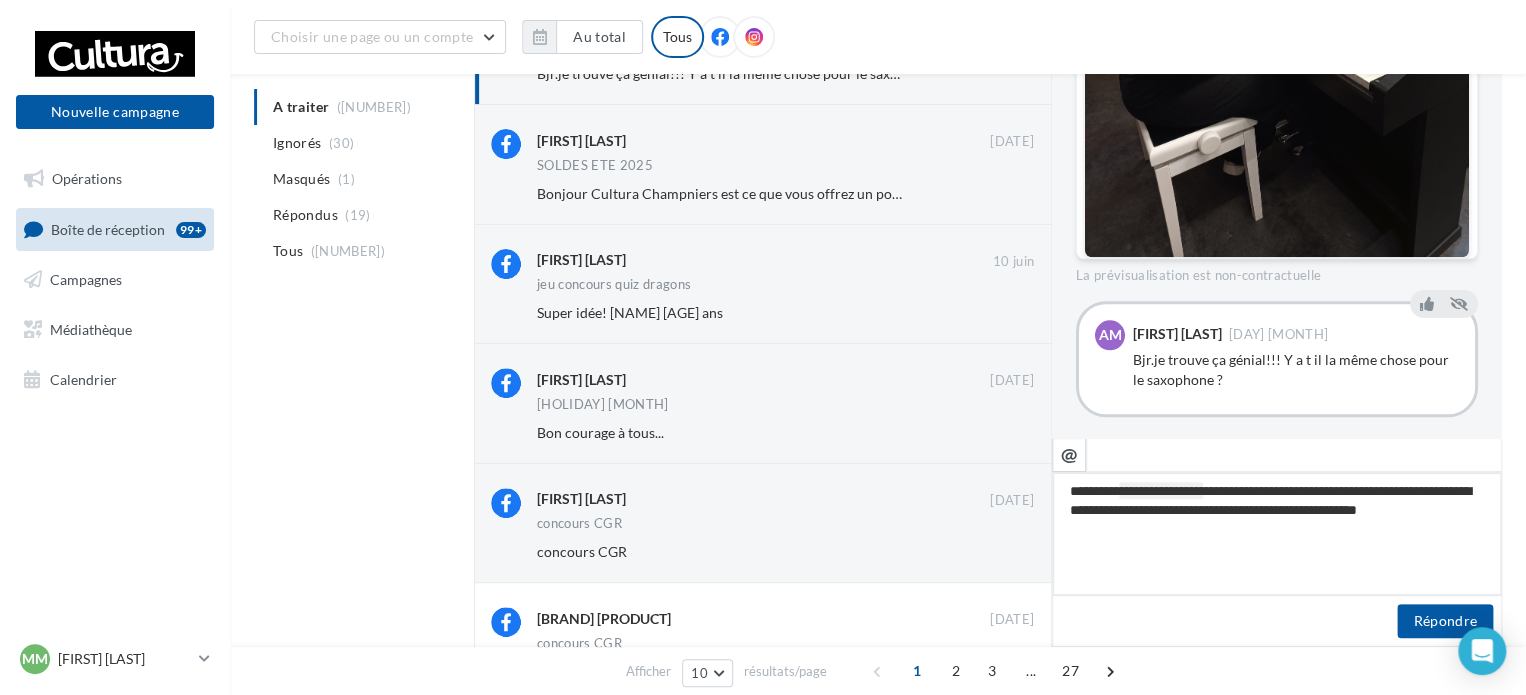 drag, startPoint x: 1407, startPoint y: 513, endPoint x: 1450, endPoint y: 560, distance: 63.702435 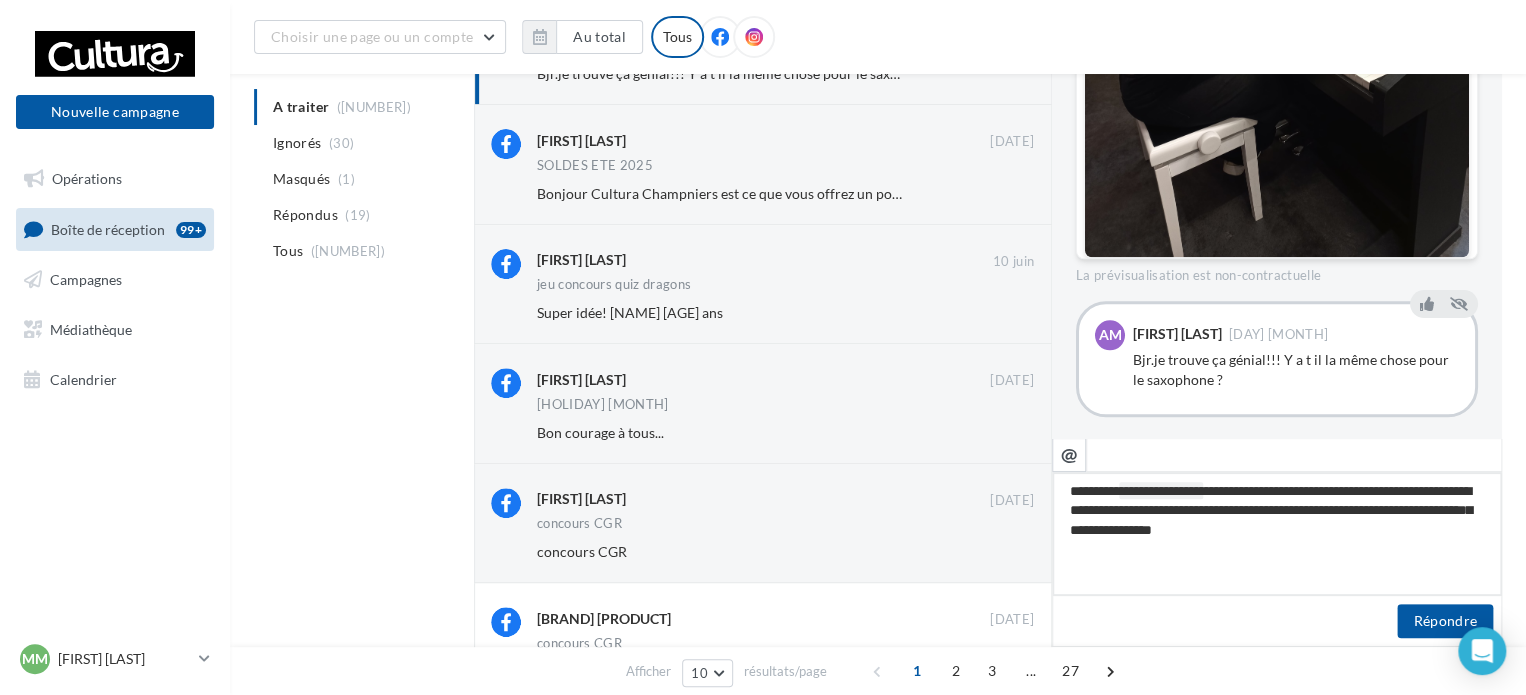 click on "**********" at bounding box center (1277, 534) 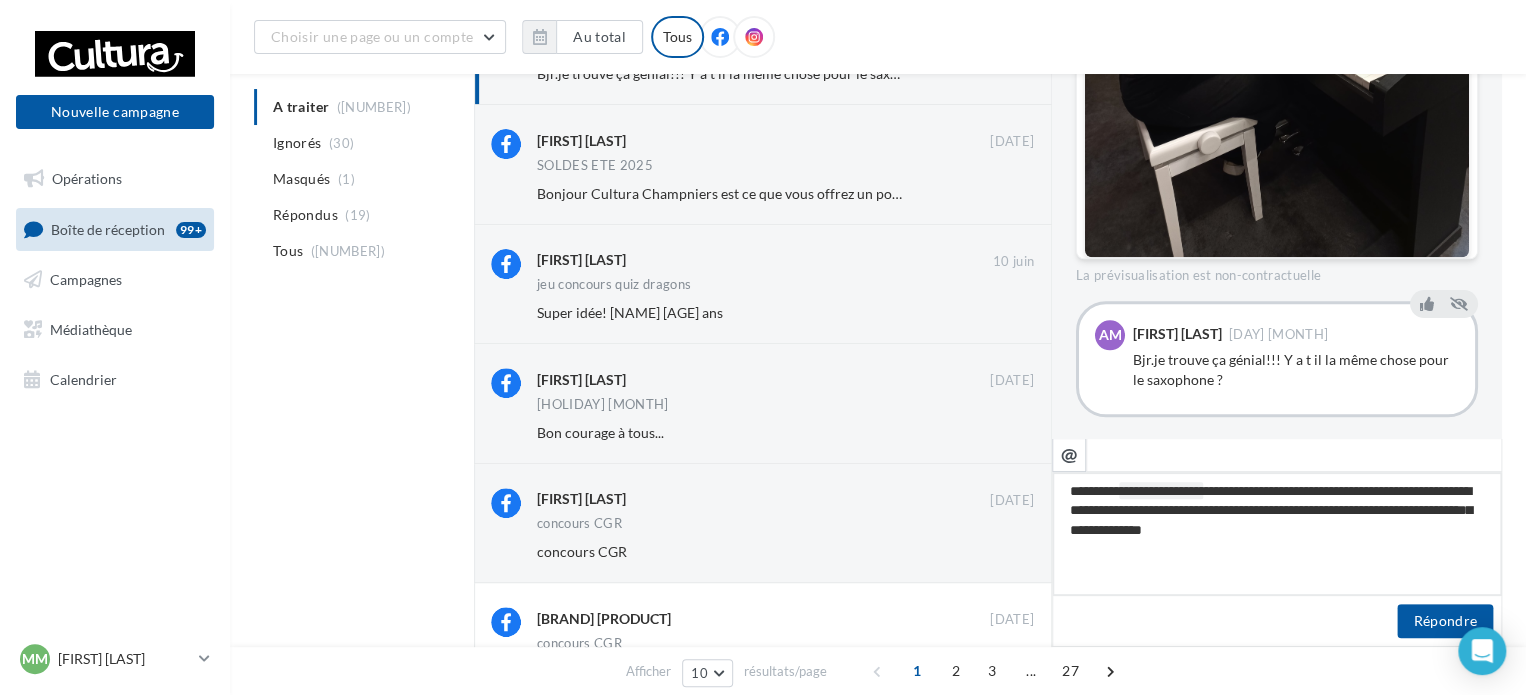 click on "**********" at bounding box center [1277, 534] 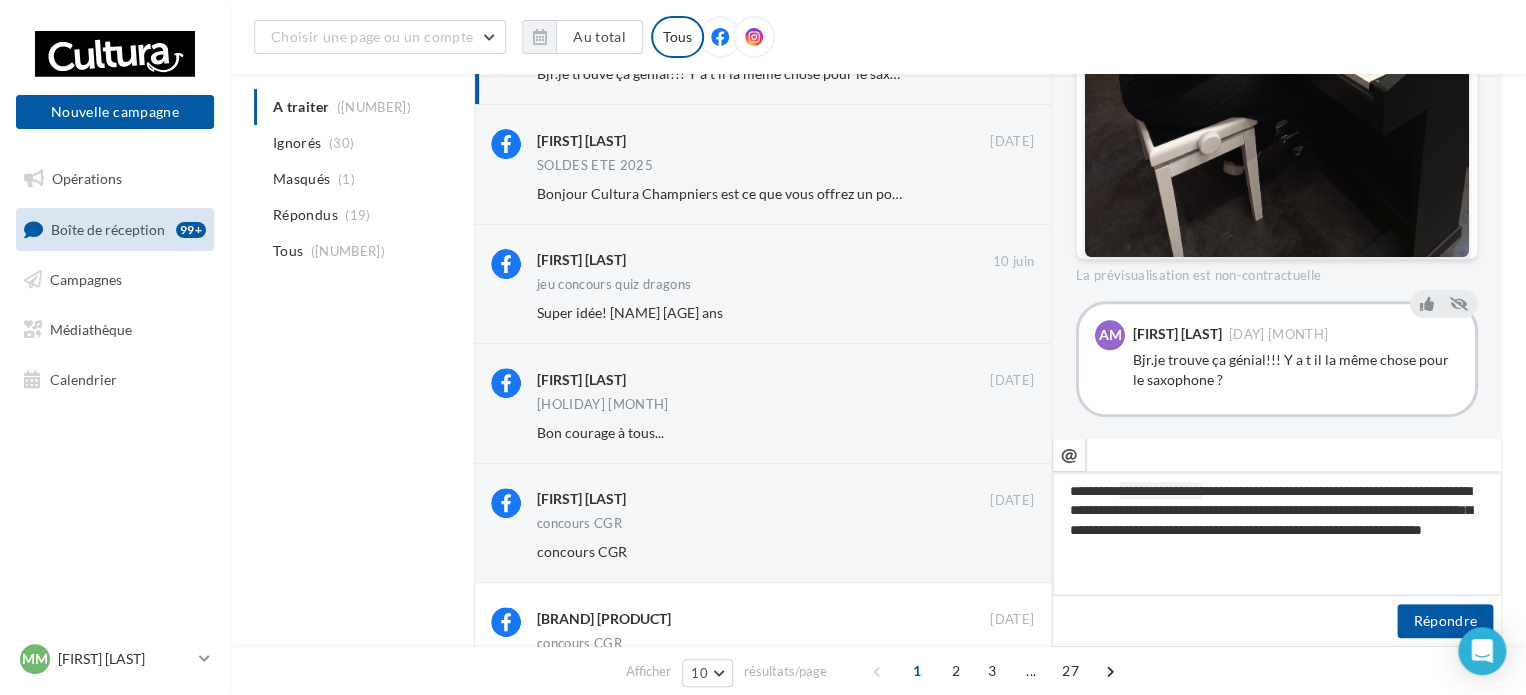 click on "**********" at bounding box center (1277, 534) 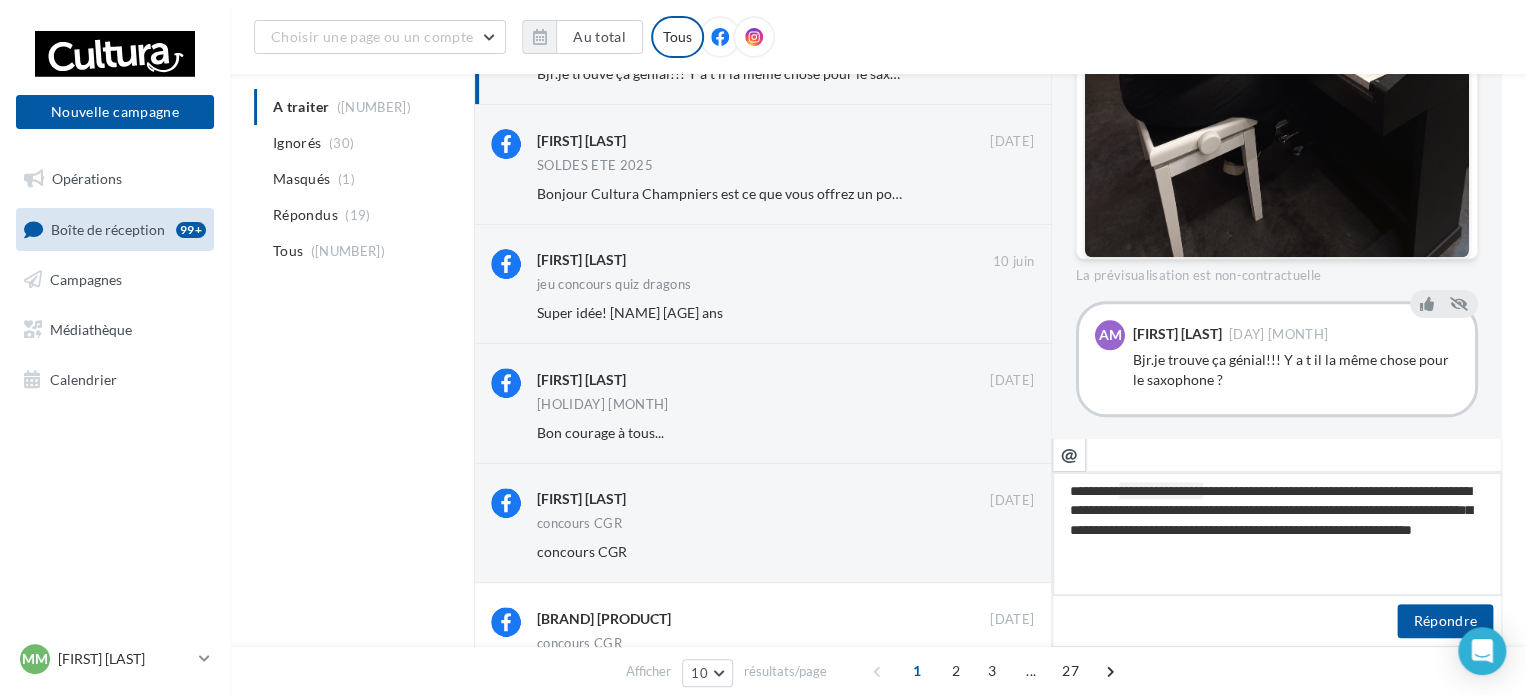 click on "**********" at bounding box center (1277, 534) 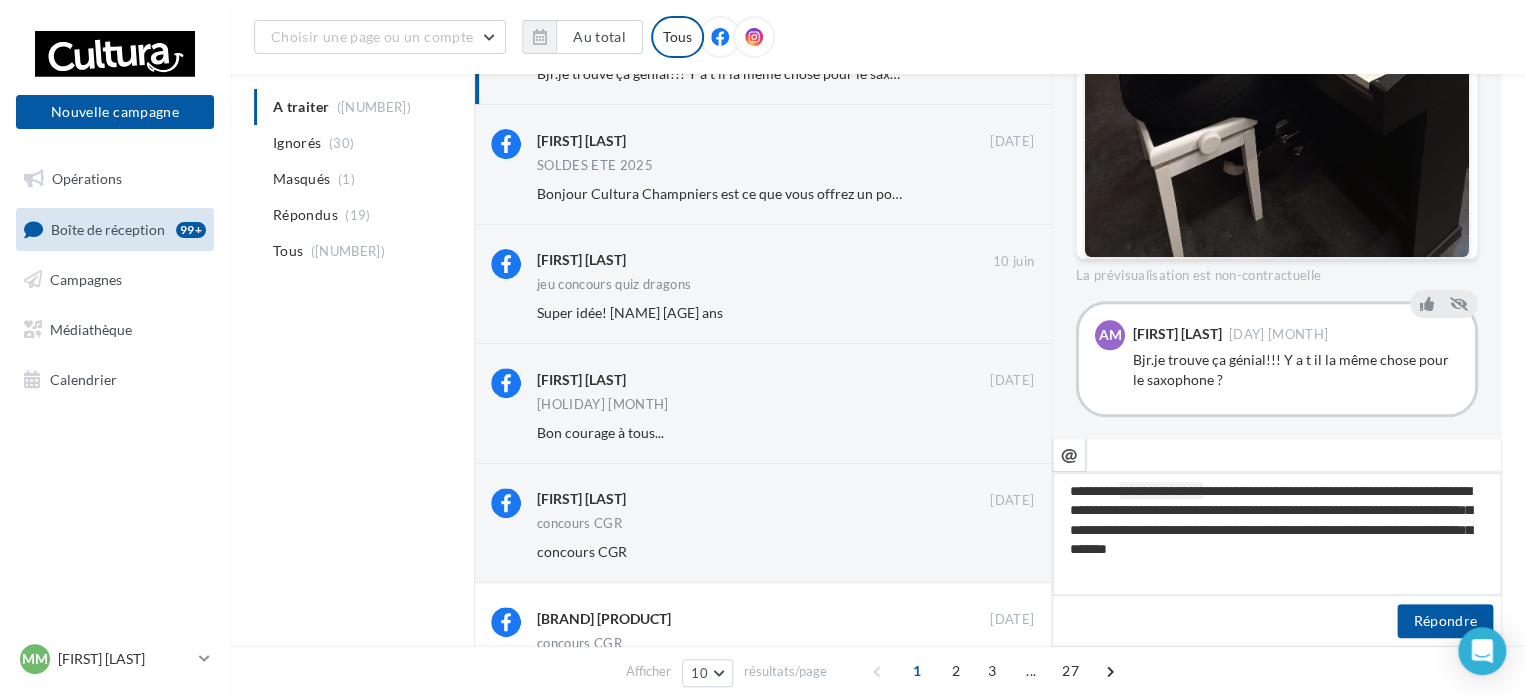 click on "**********" at bounding box center [1277, 534] 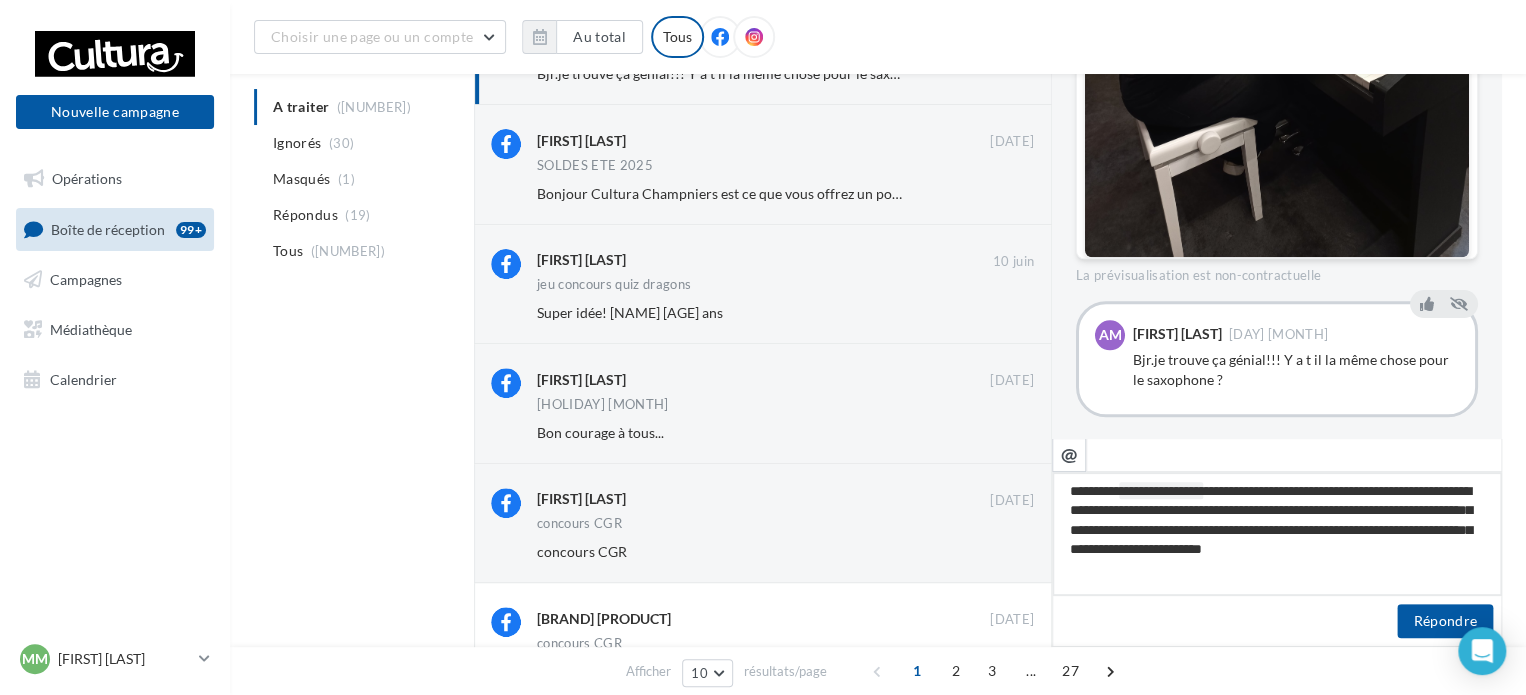 scroll, scrollTop: 100, scrollLeft: 0, axis: vertical 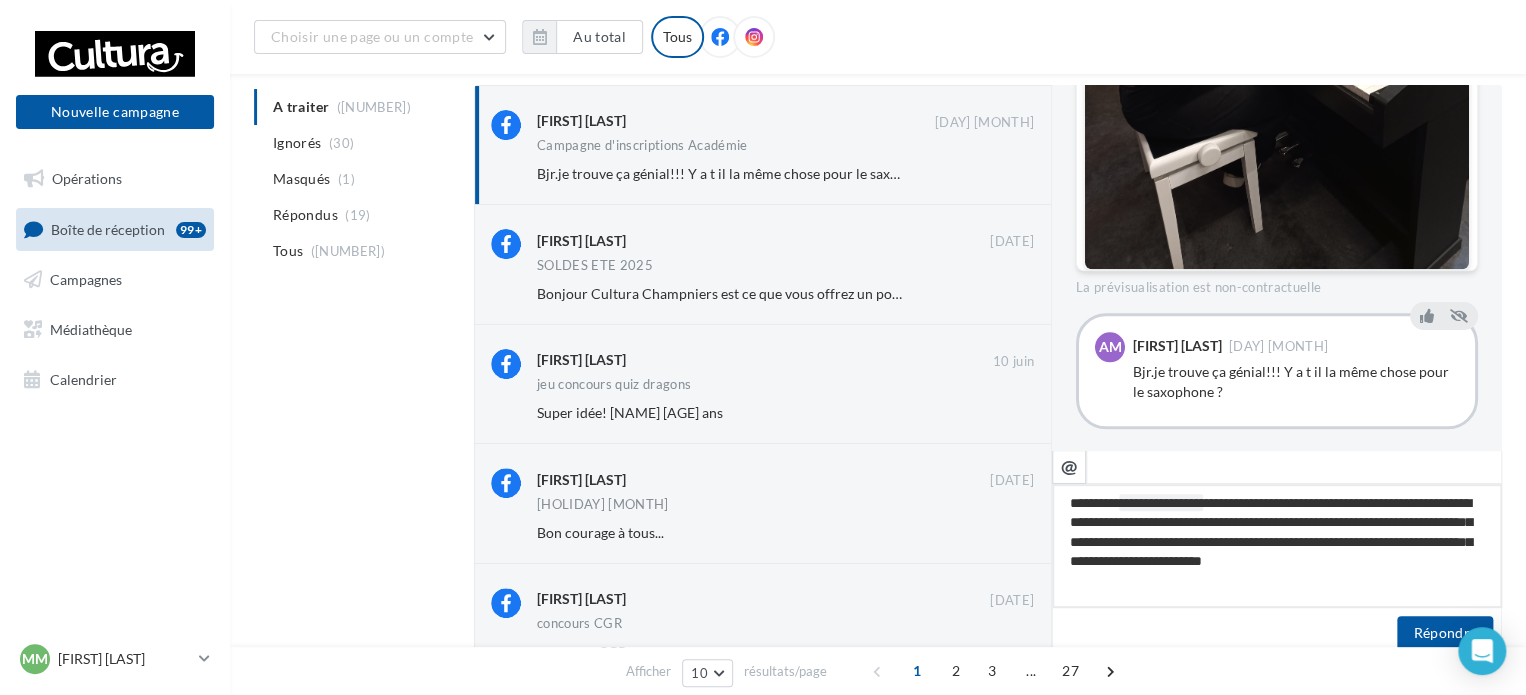 click on "**********" at bounding box center [1277, 546] 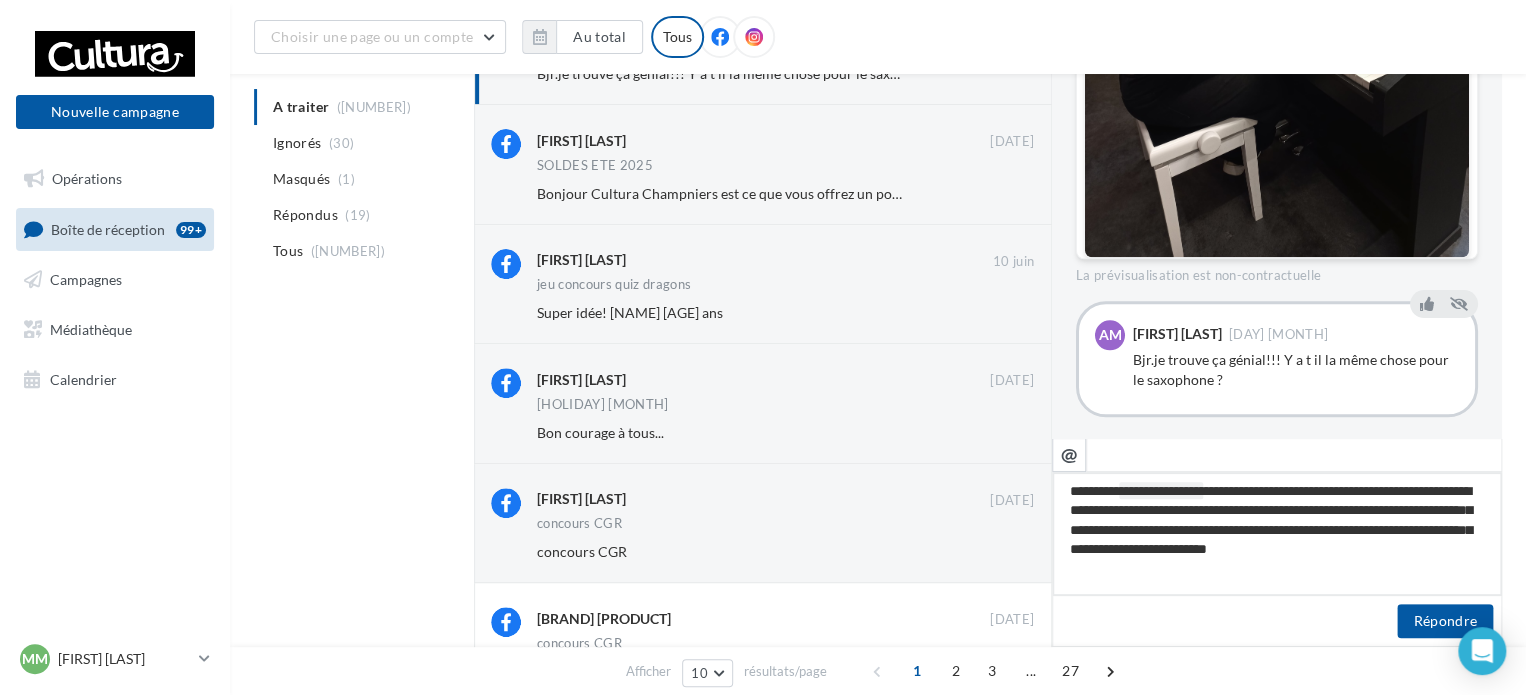 scroll, scrollTop: 100, scrollLeft: 0, axis: vertical 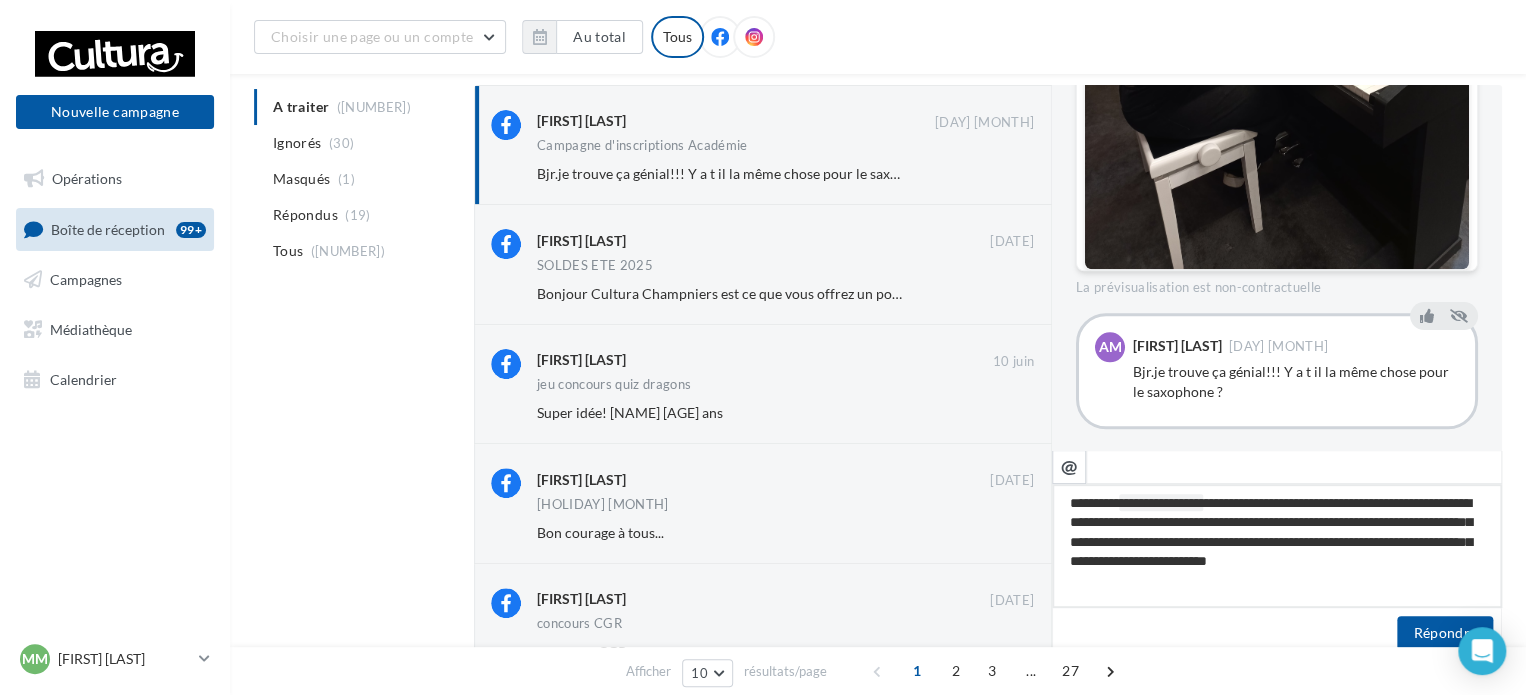 click on "**********" at bounding box center [1277, 546] 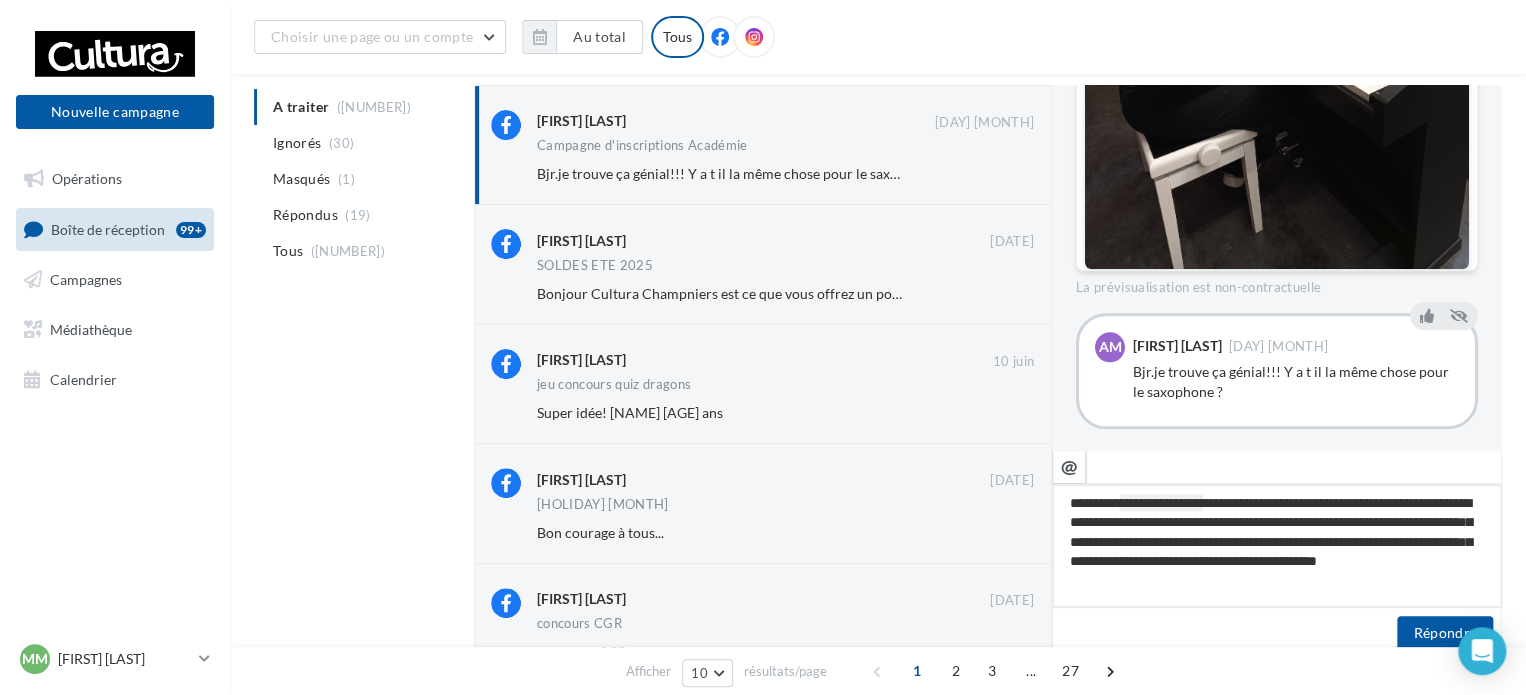 click on "**********" at bounding box center (1277, 546) 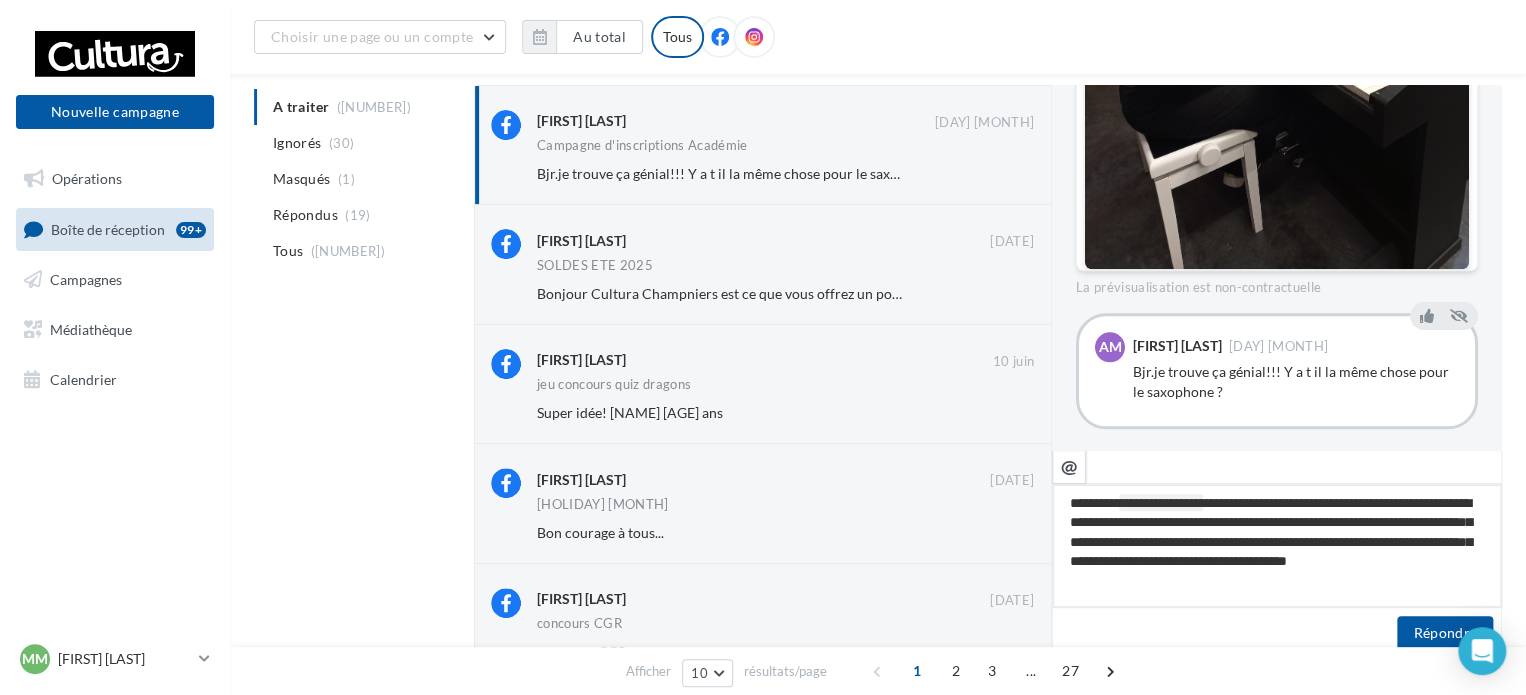 click on "**********" at bounding box center [1277, 546] 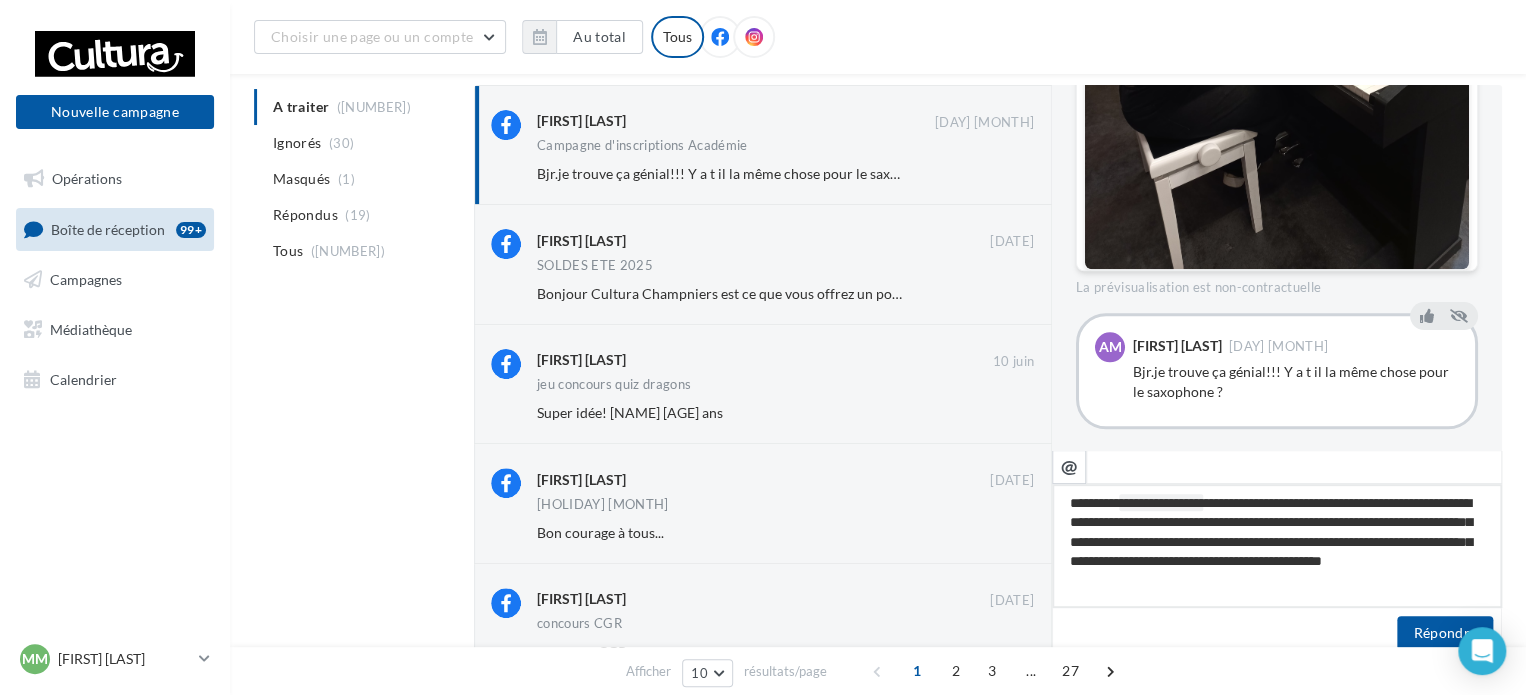 click on "**********" at bounding box center (1277, 546) 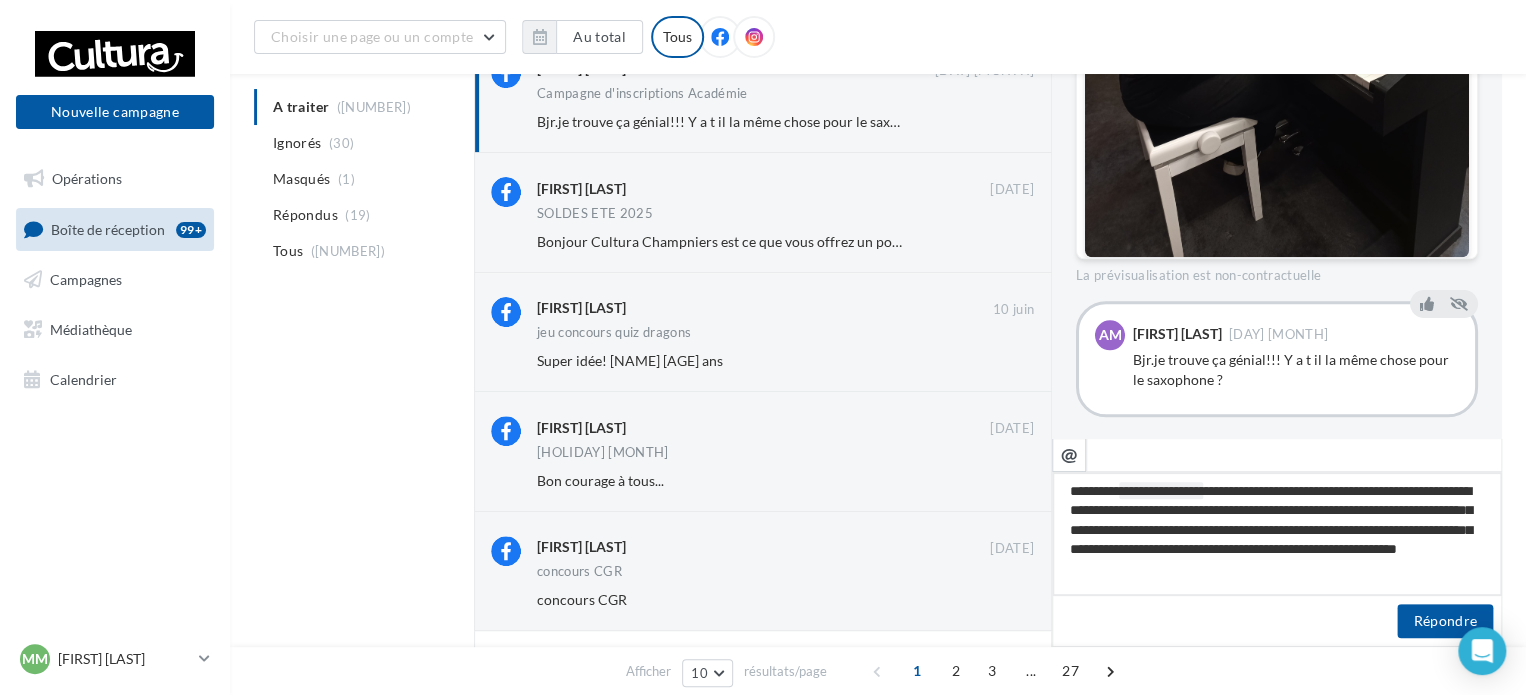scroll, scrollTop: 200, scrollLeft: 0, axis: vertical 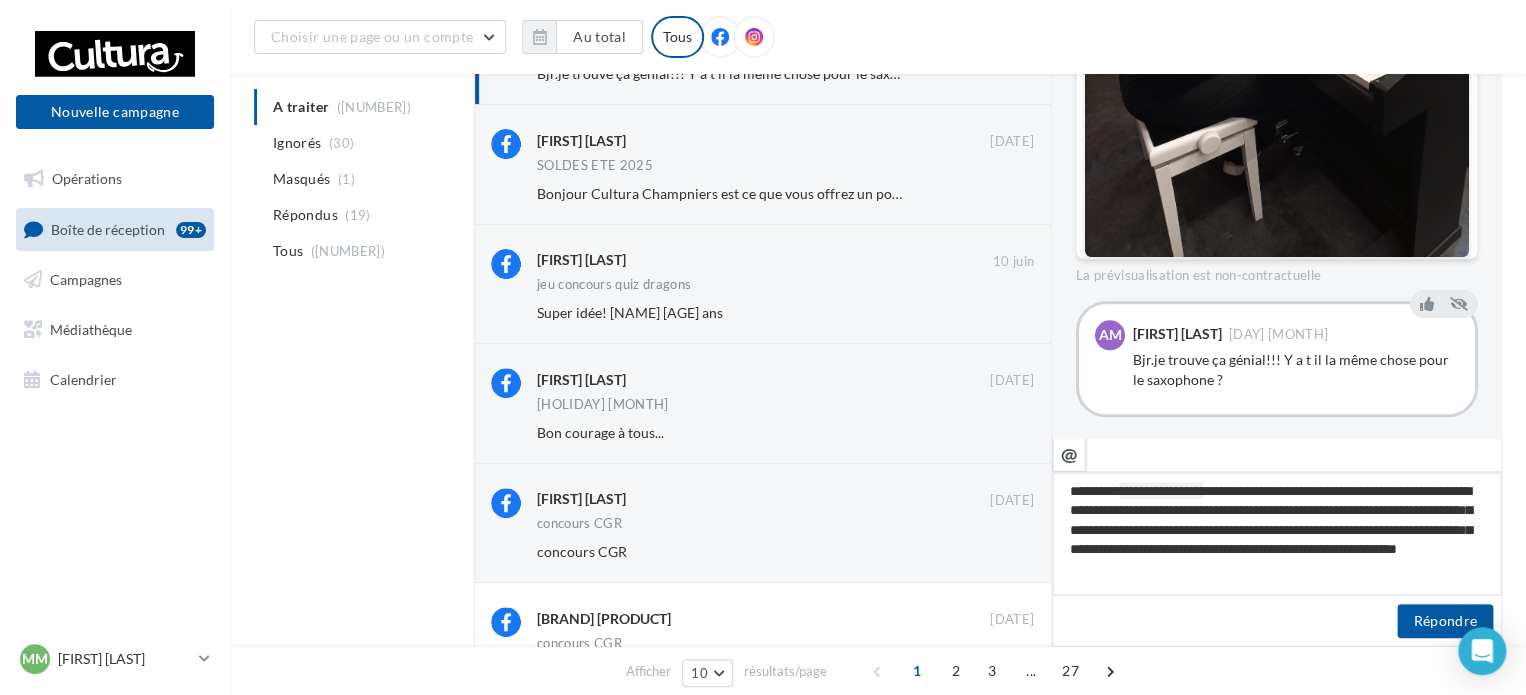 drag, startPoint x: 1188, startPoint y: 536, endPoint x: 1340, endPoint y: 524, distance: 152.47295 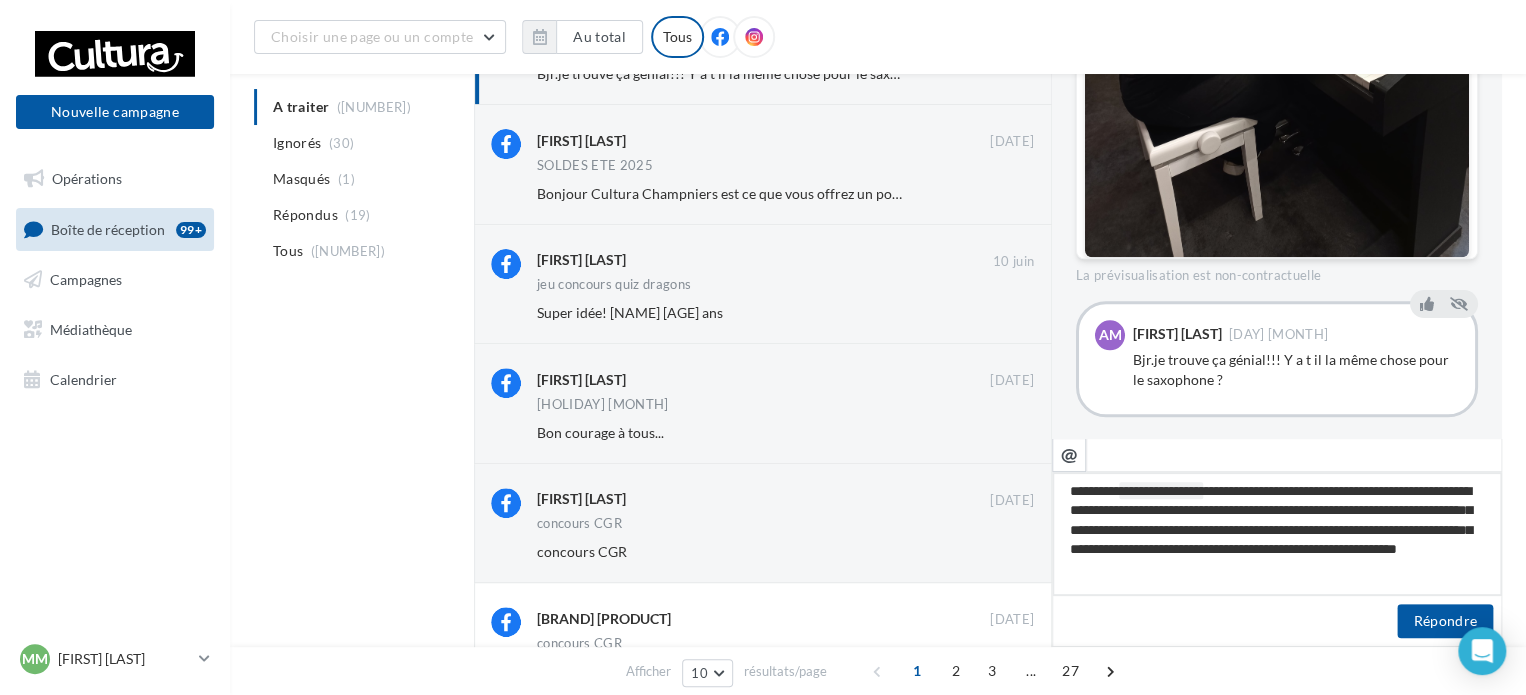 click on "**********" at bounding box center [1277, 534] 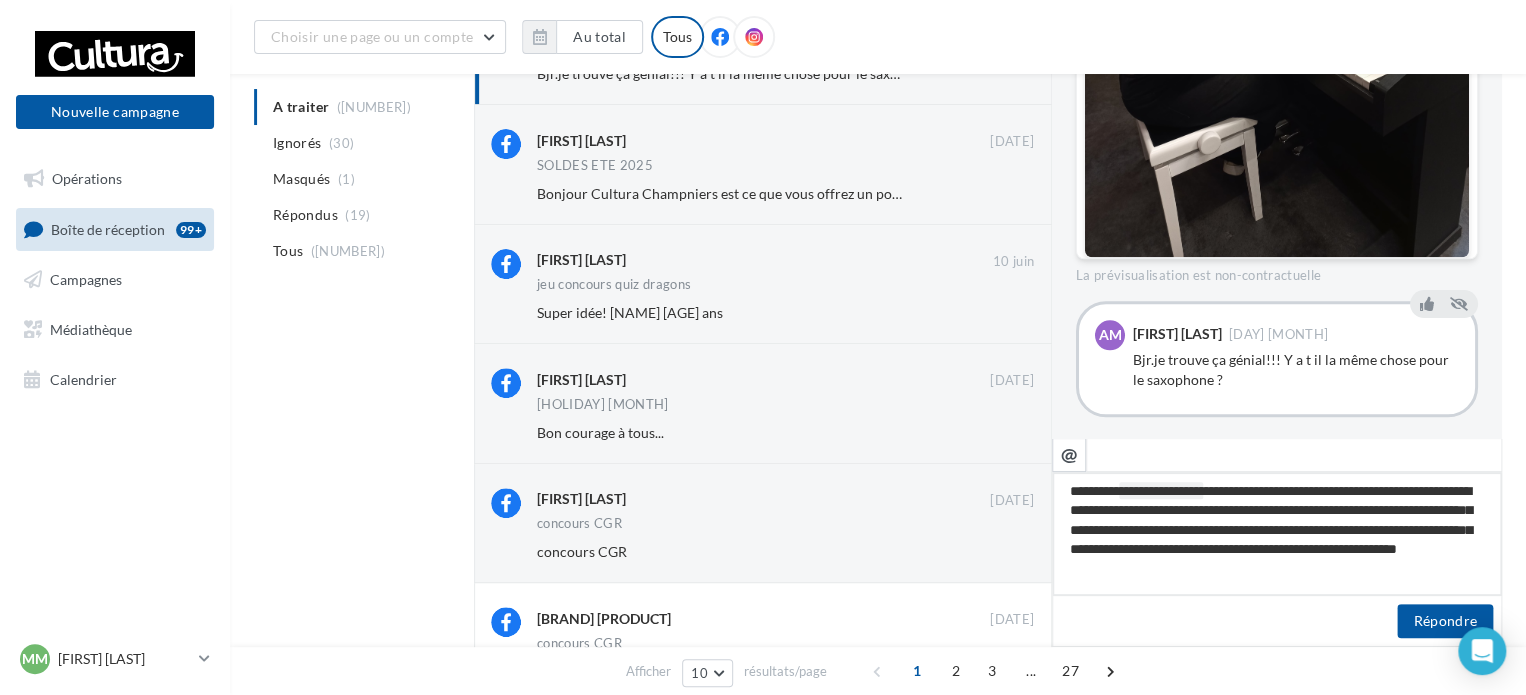 drag, startPoint x: 1189, startPoint y: 532, endPoint x: 1337, endPoint y: 524, distance: 148.21606 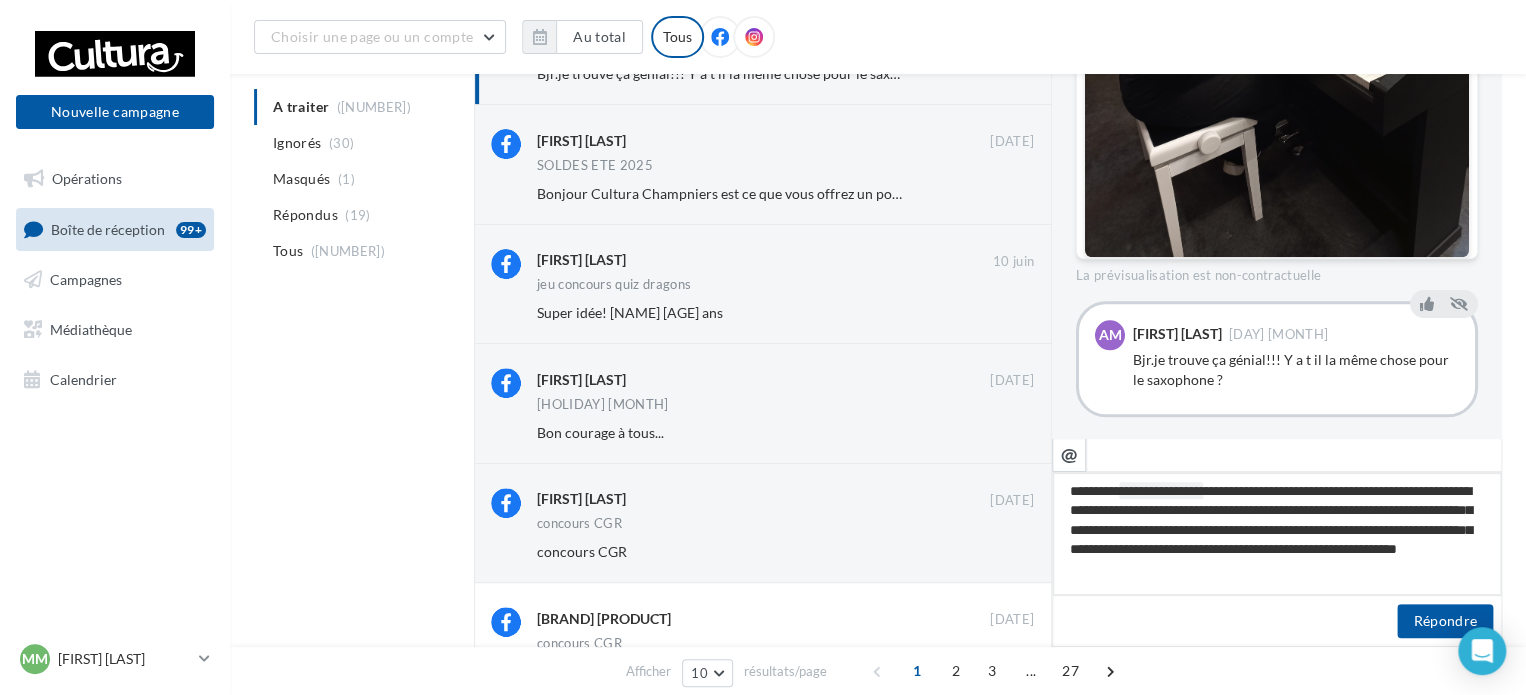 click on "**********" at bounding box center [1277, 534] 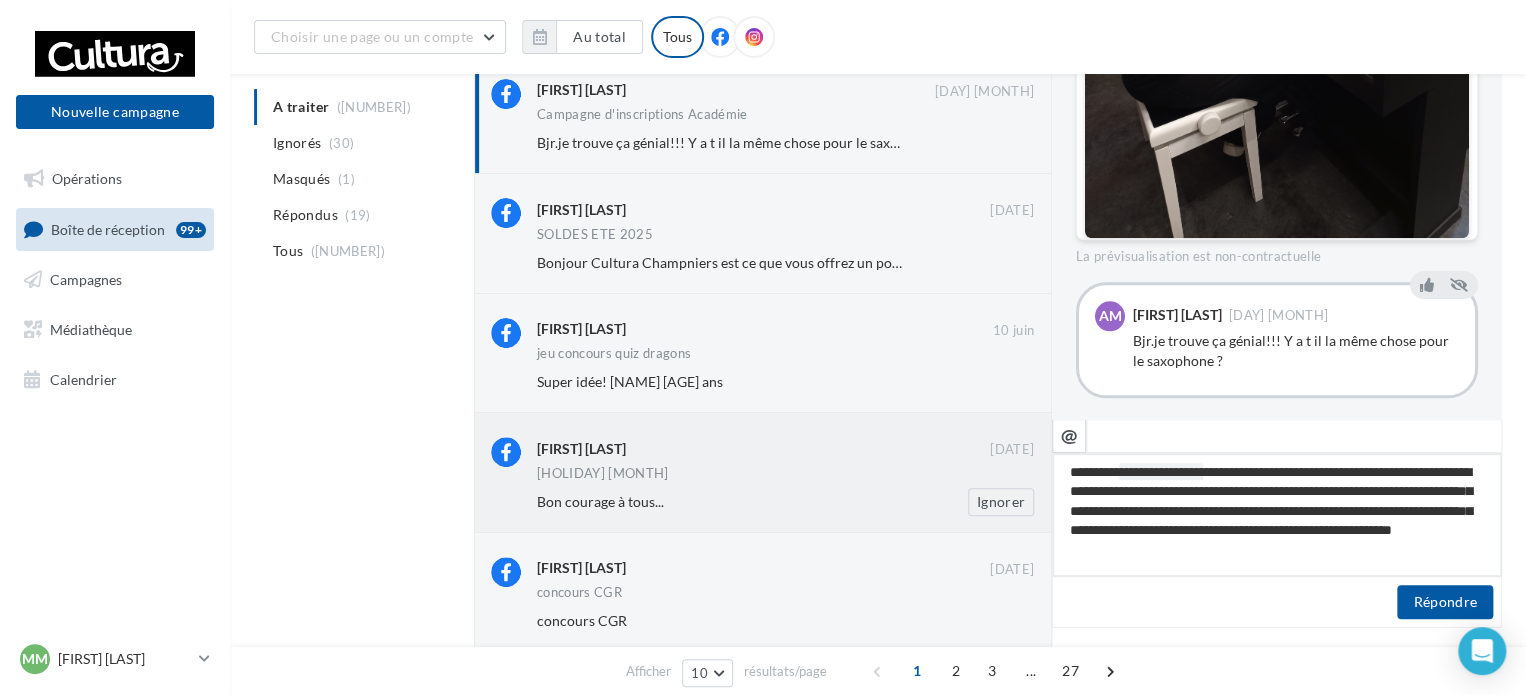 scroll, scrollTop: 100, scrollLeft: 0, axis: vertical 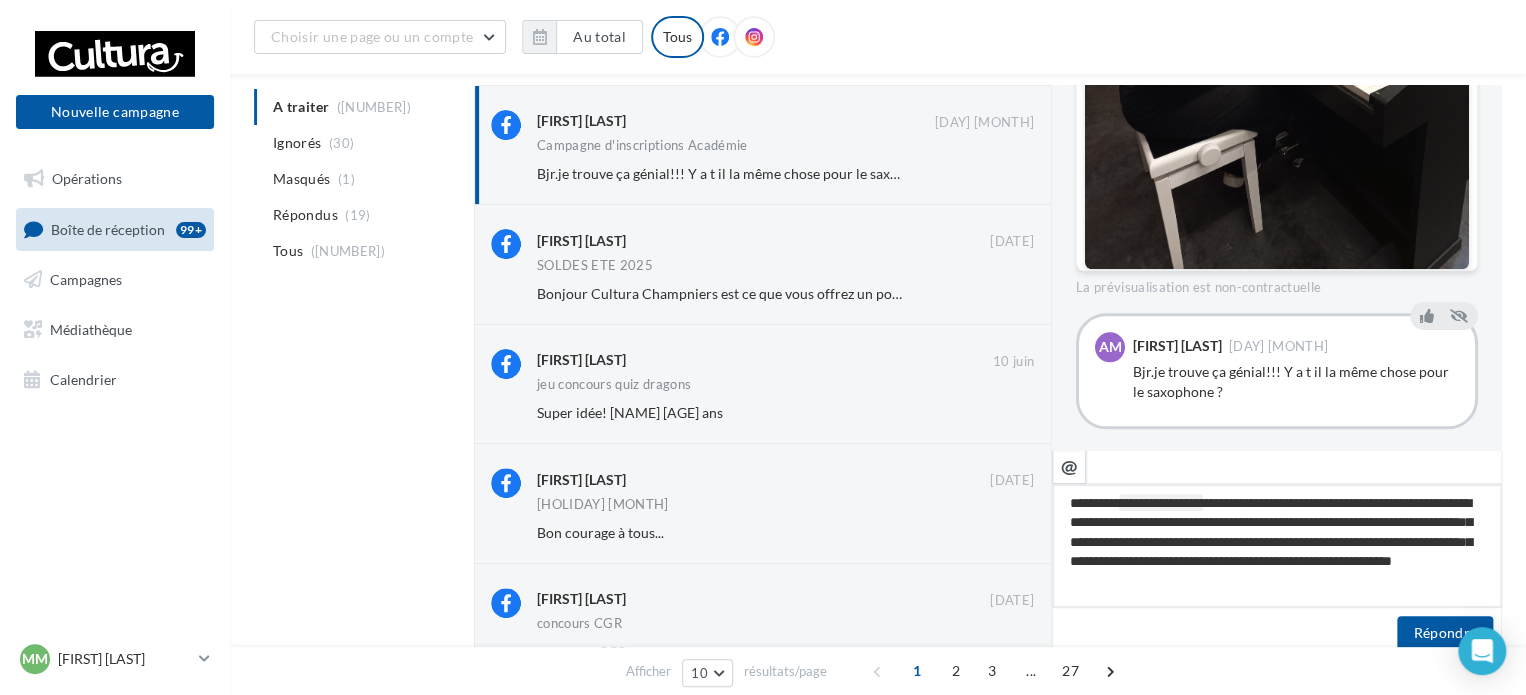 click on "**********" at bounding box center [1277, 546] 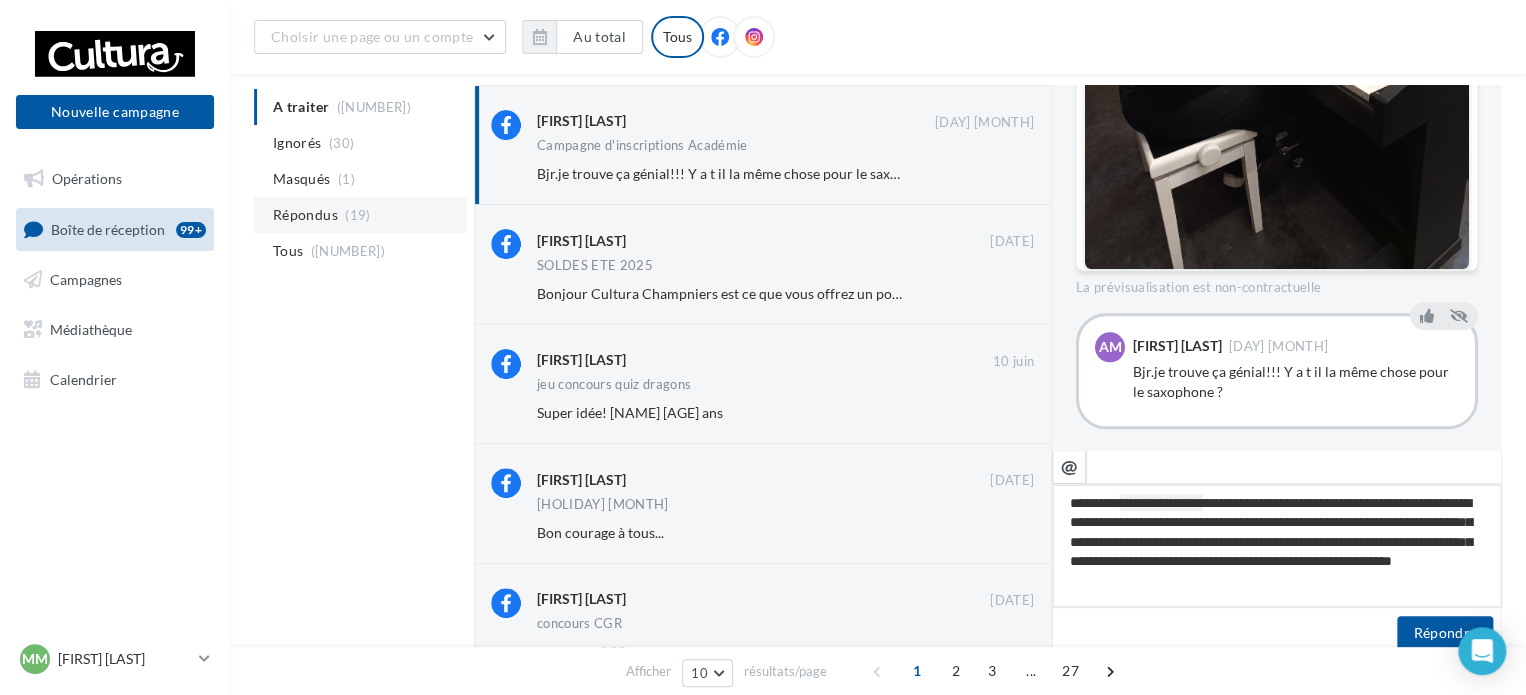 type on "**********" 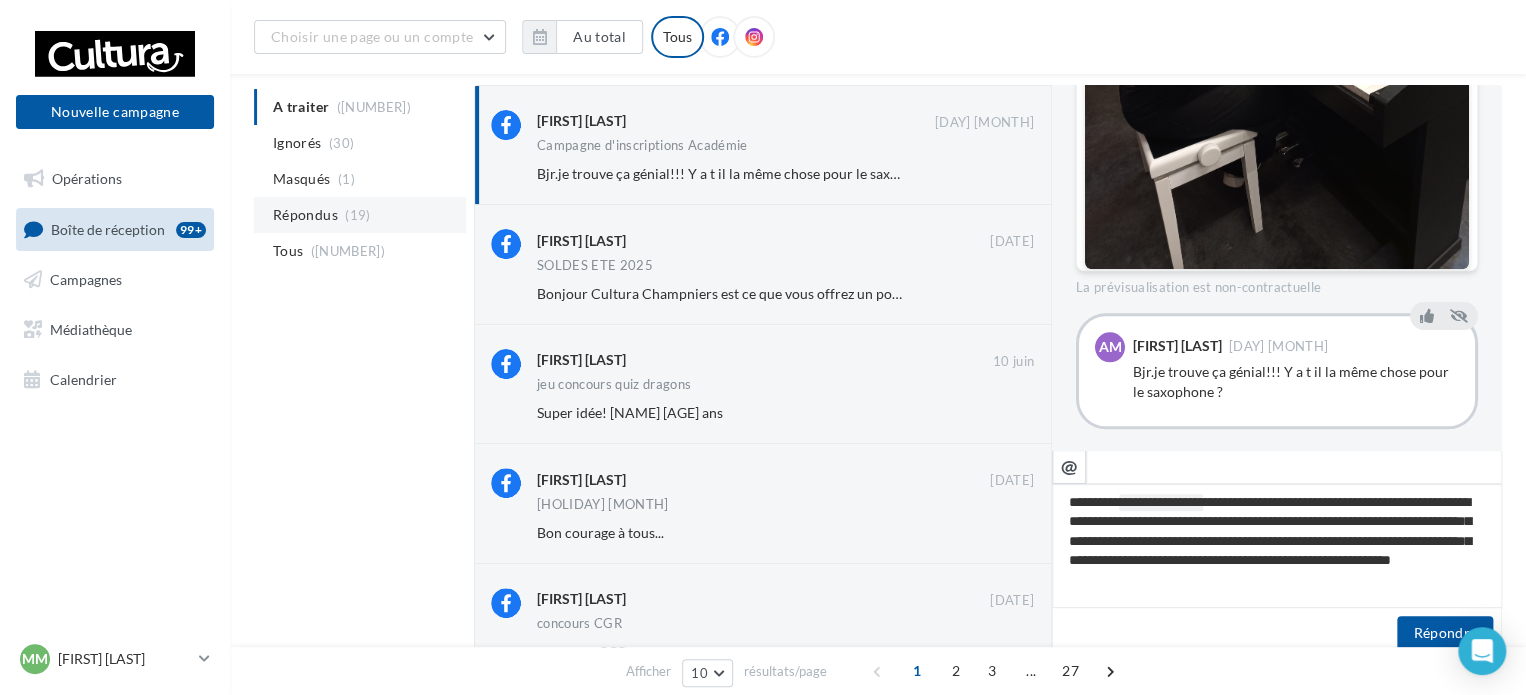 click on "Répondus" at bounding box center (297, 143) 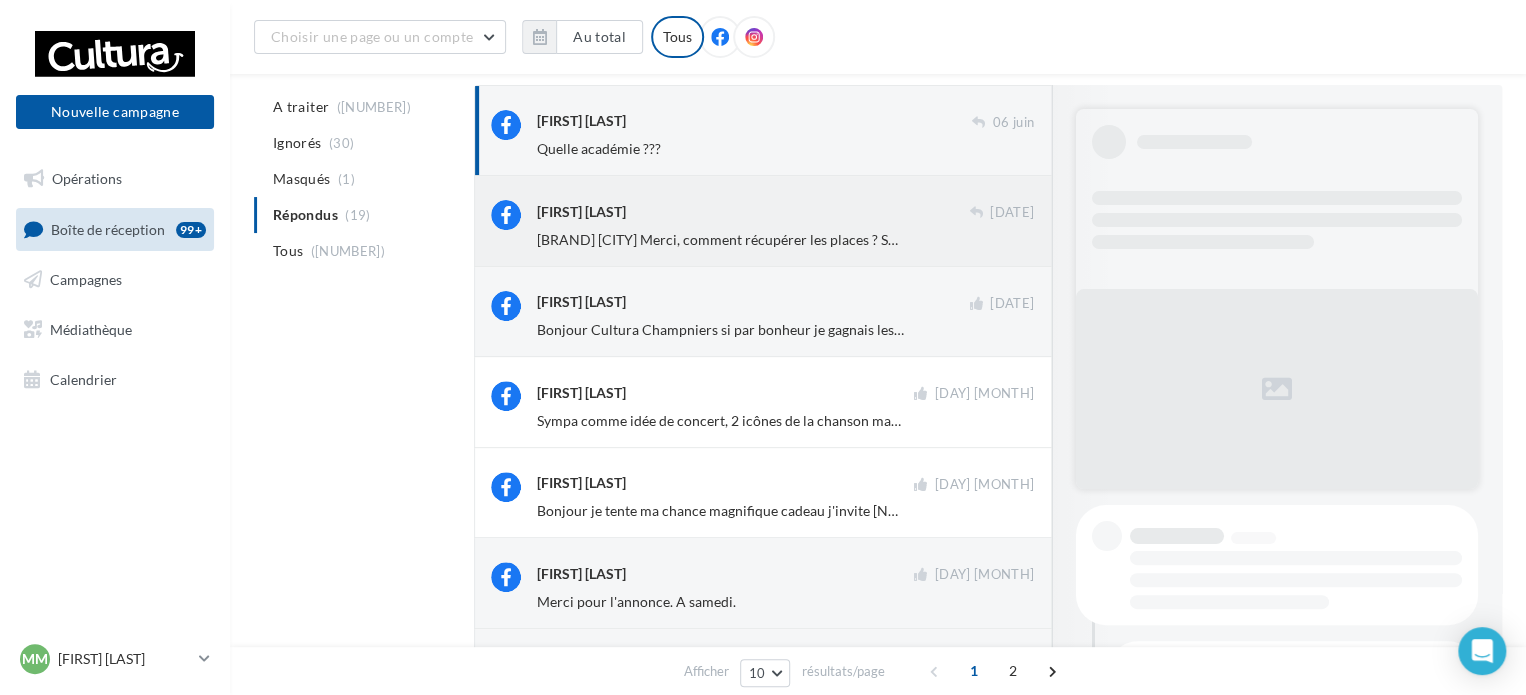 scroll, scrollTop: 100, scrollLeft: 0, axis: vertical 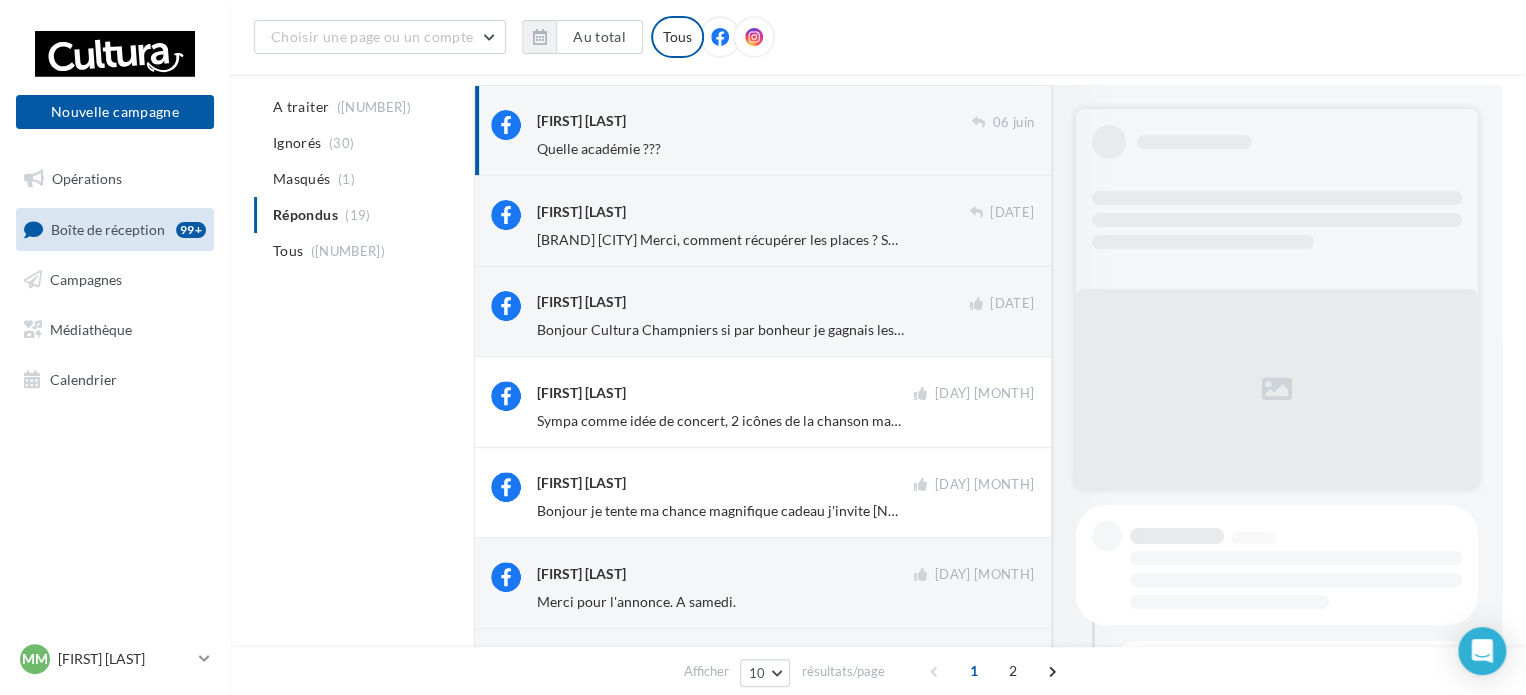 click on "Agnes Mayeux" at bounding box center [754, 120] 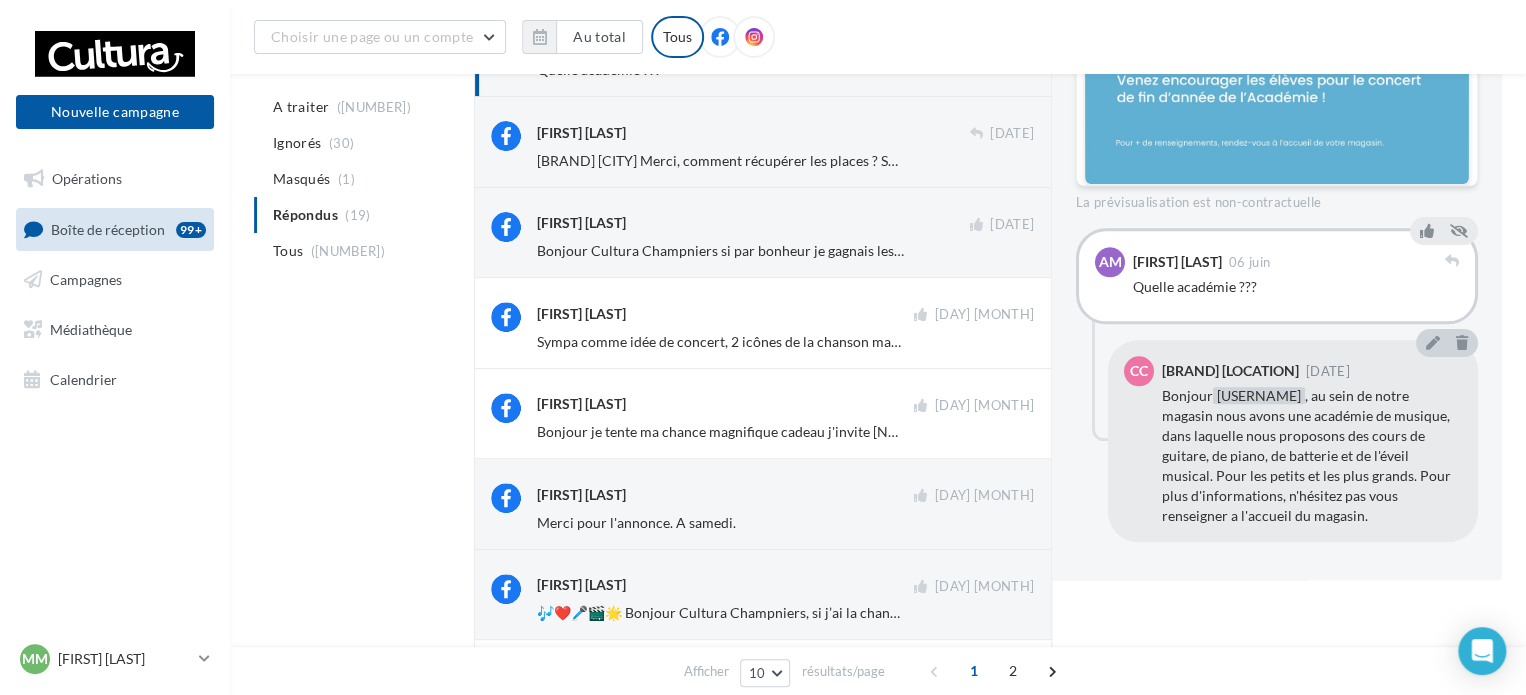 scroll, scrollTop: 200, scrollLeft: 0, axis: vertical 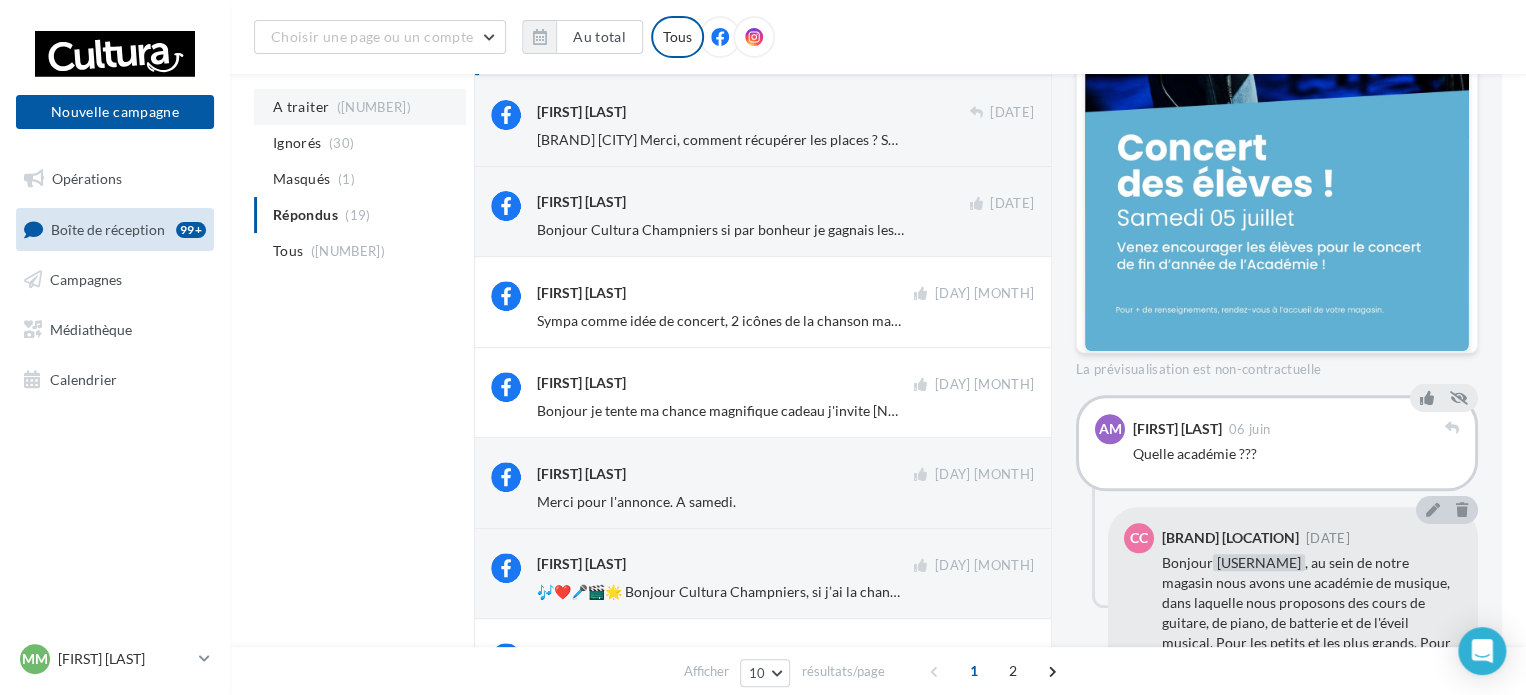 click on "A traiter
(261)" at bounding box center [360, 107] 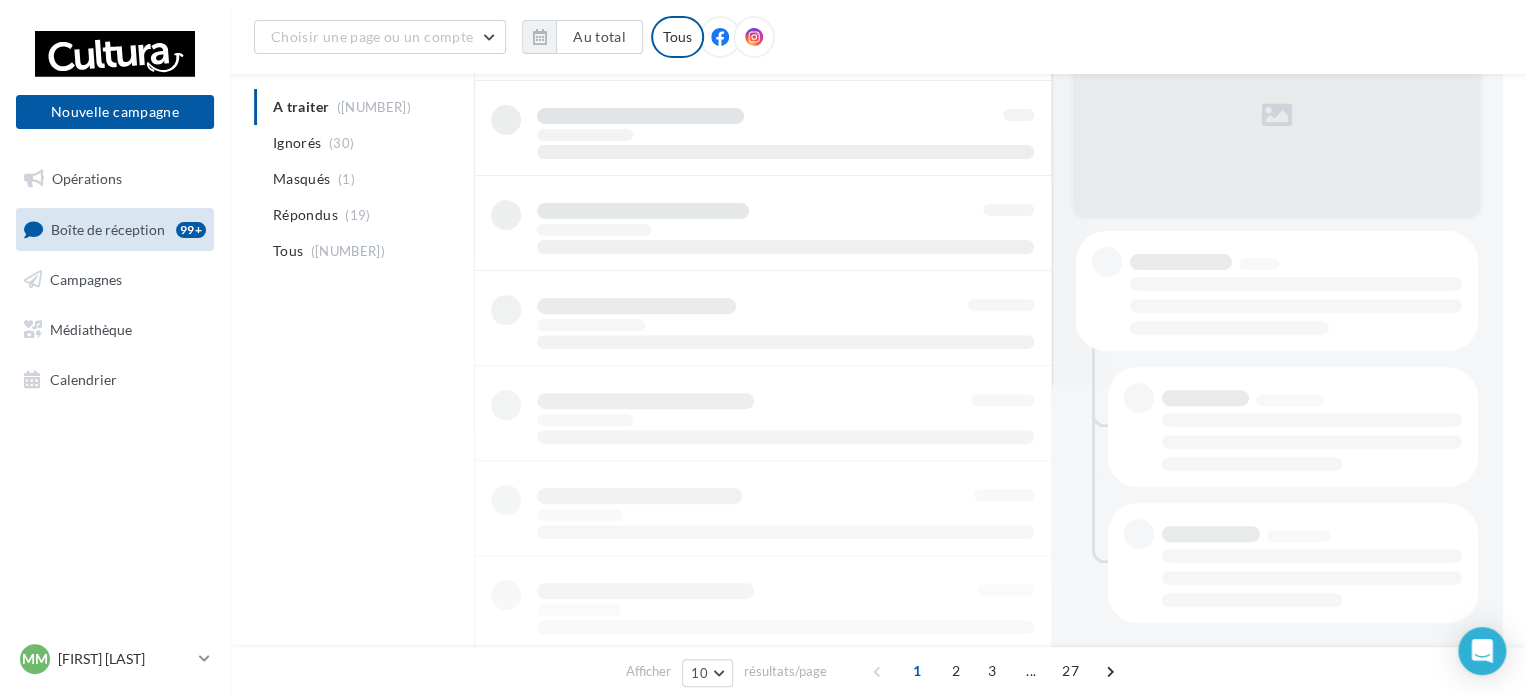 scroll, scrollTop: 261, scrollLeft: 0, axis: vertical 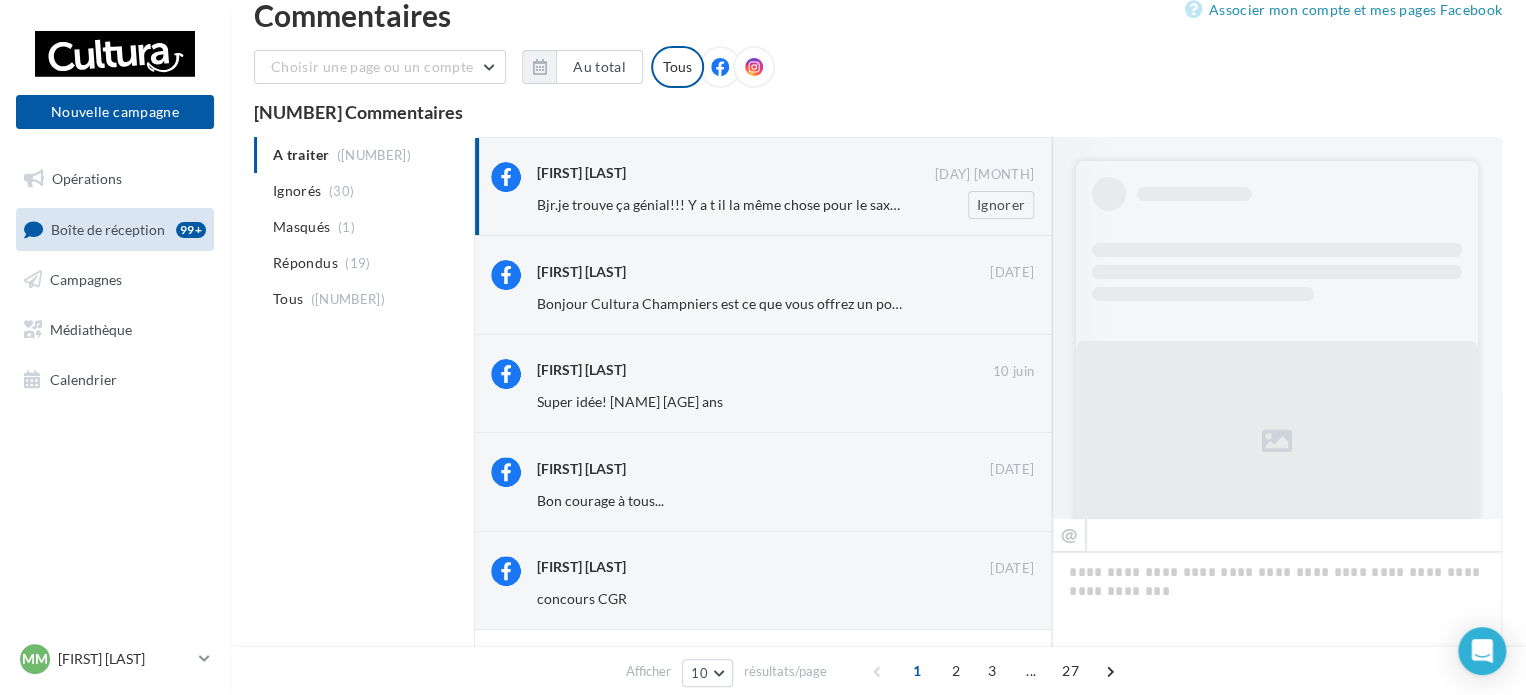 click on "Agnes Mayeux" at bounding box center (736, 172) 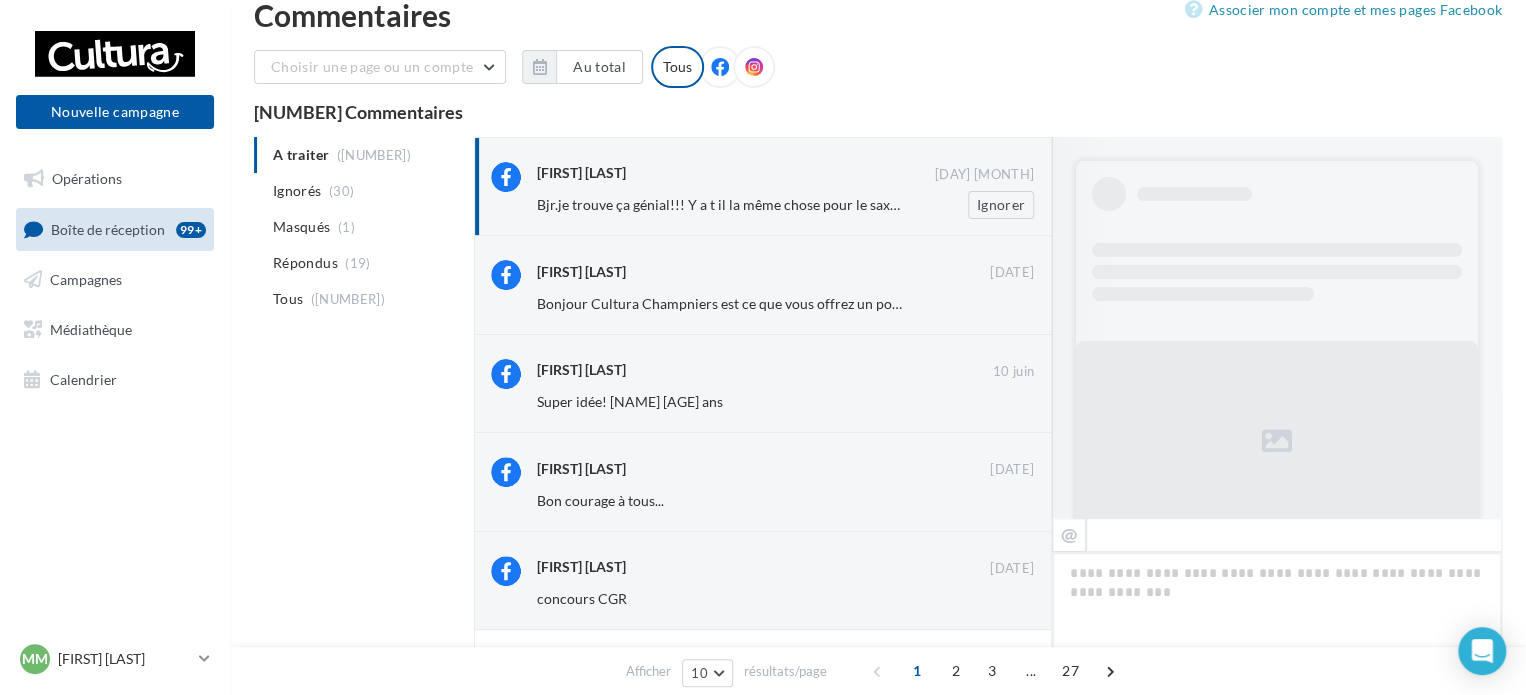 scroll, scrollTop: 757, scrollLeft: 0, axis: vertical 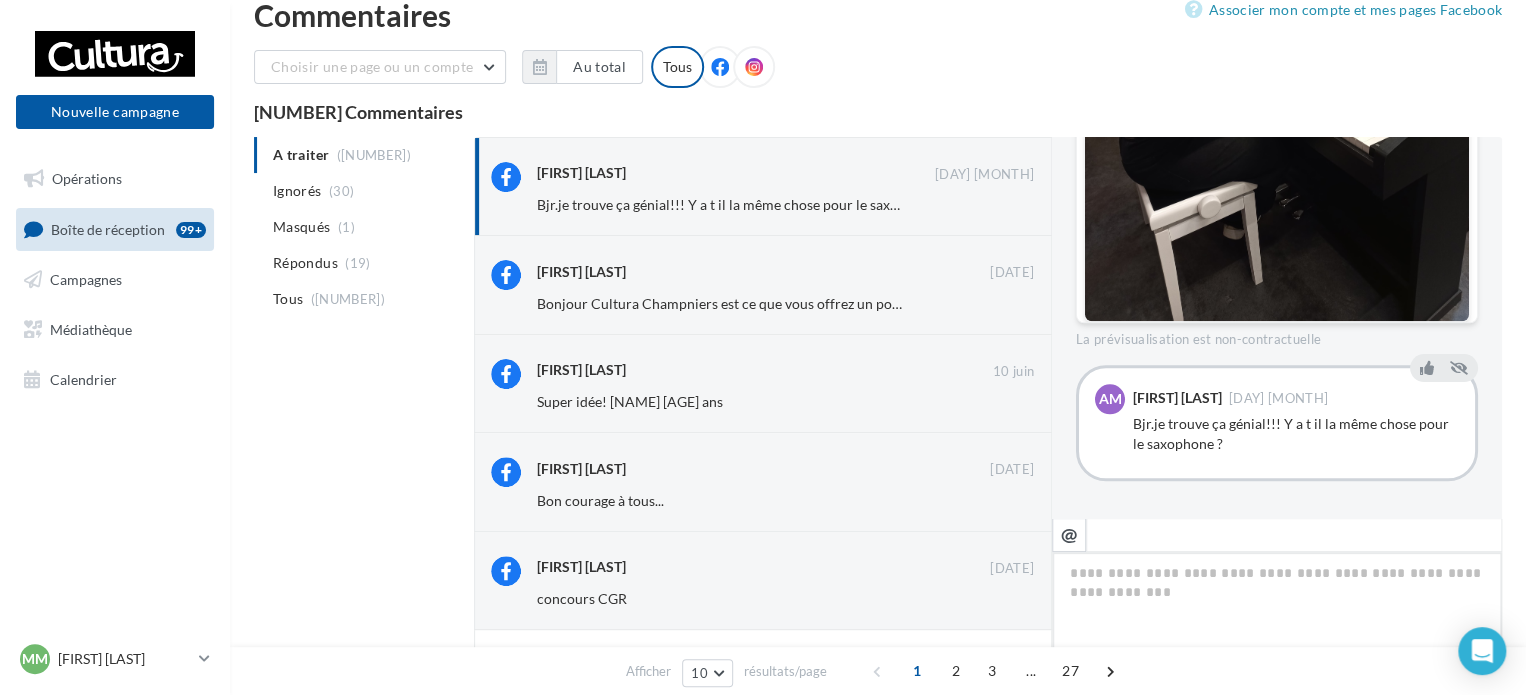 paste on "**********" 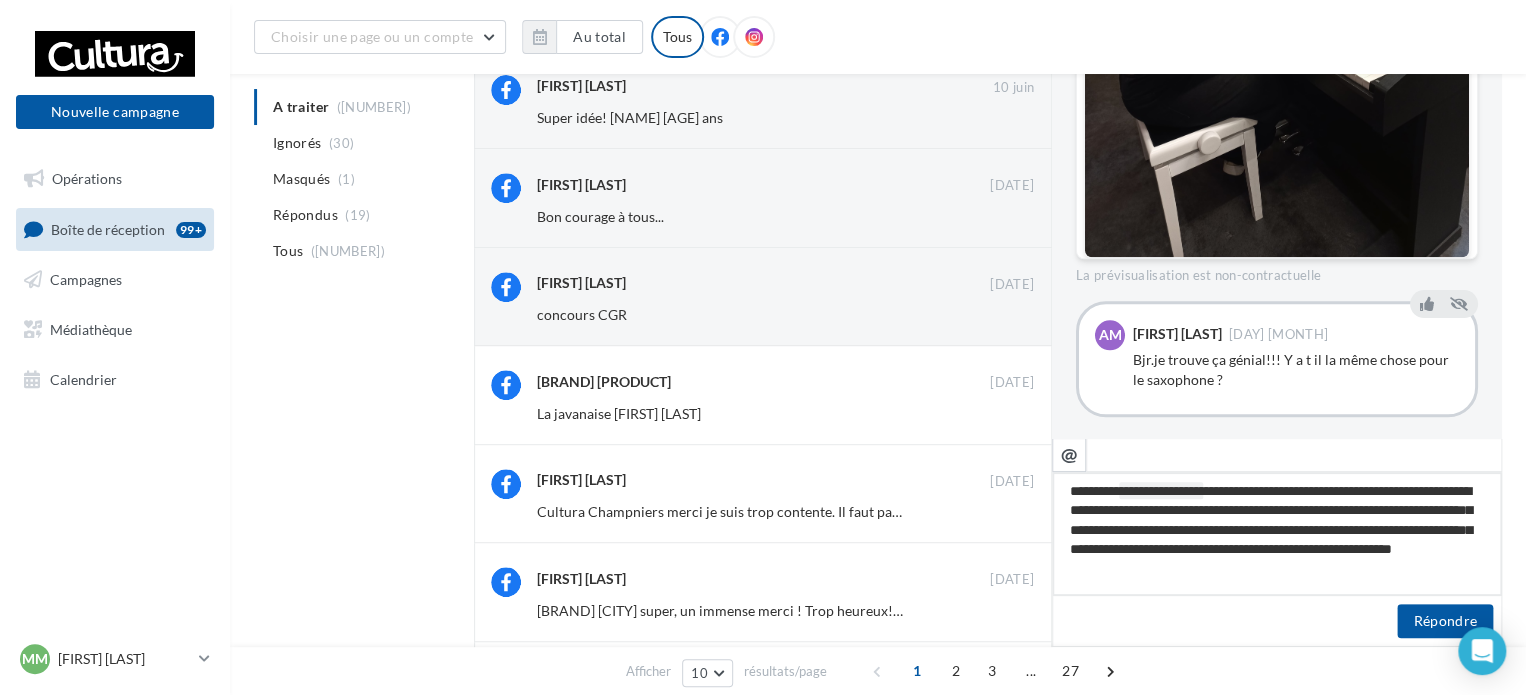 scroll, scrollTop: 232, scrollLeft: 0, axis: vertical 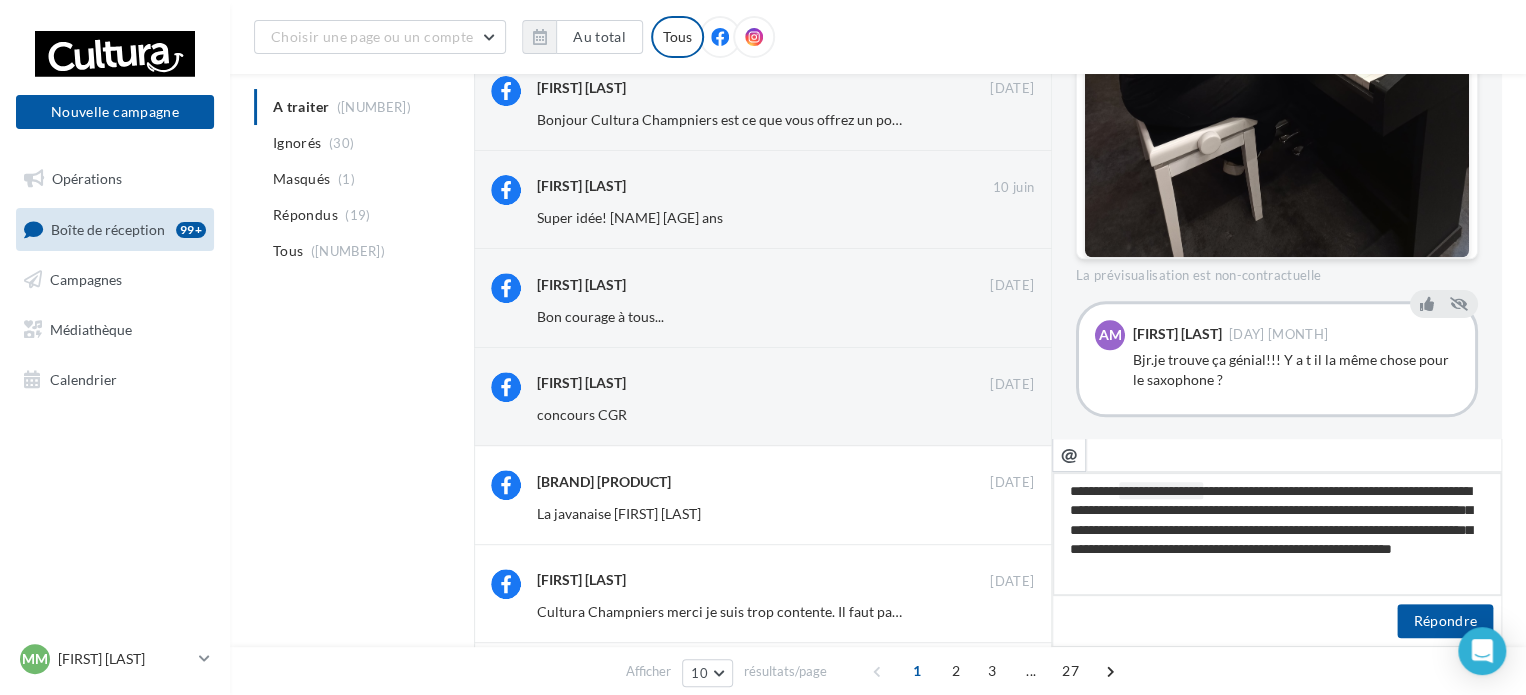 drag, startPoint x: 1304, startPoint y: 566, endPoint x: 1407, endPoint y: 572, distance: 103.17461 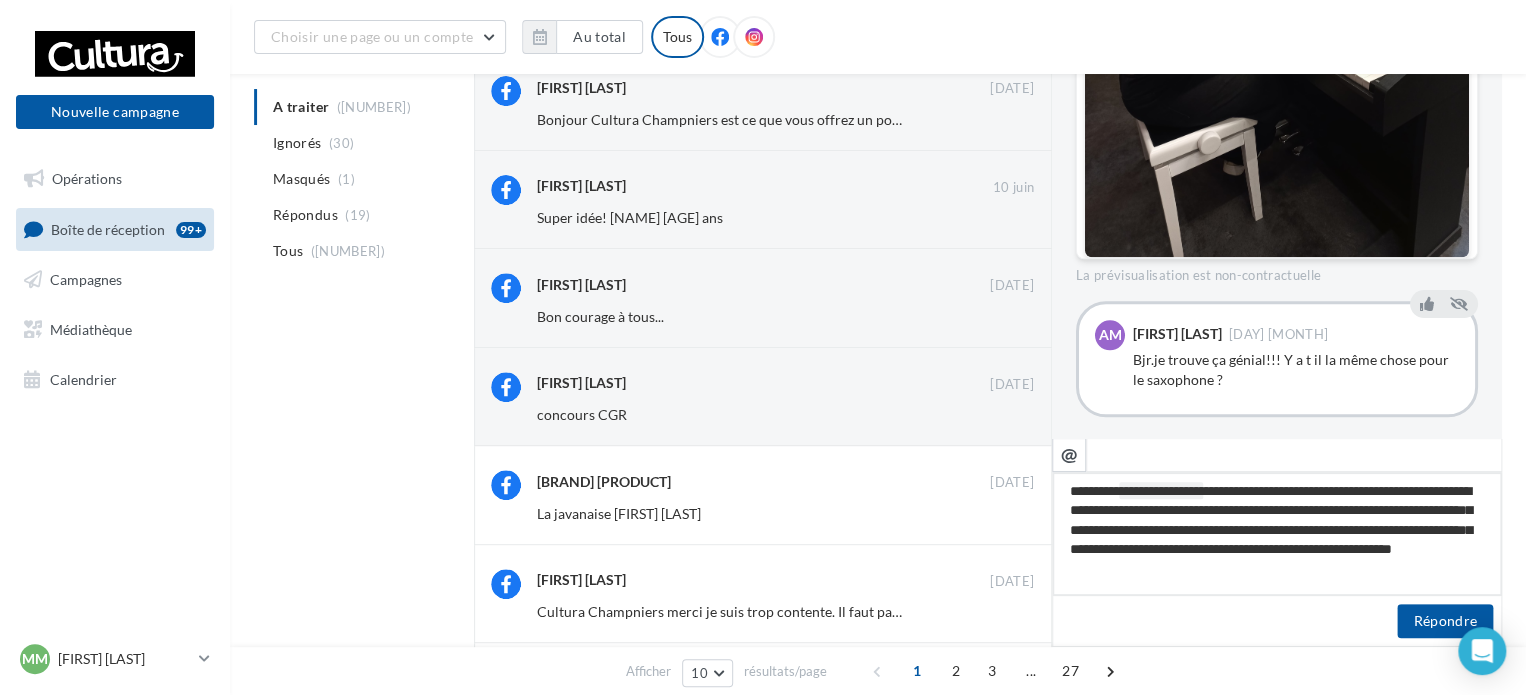 click on "**********" at bounding box center [1277, 534] 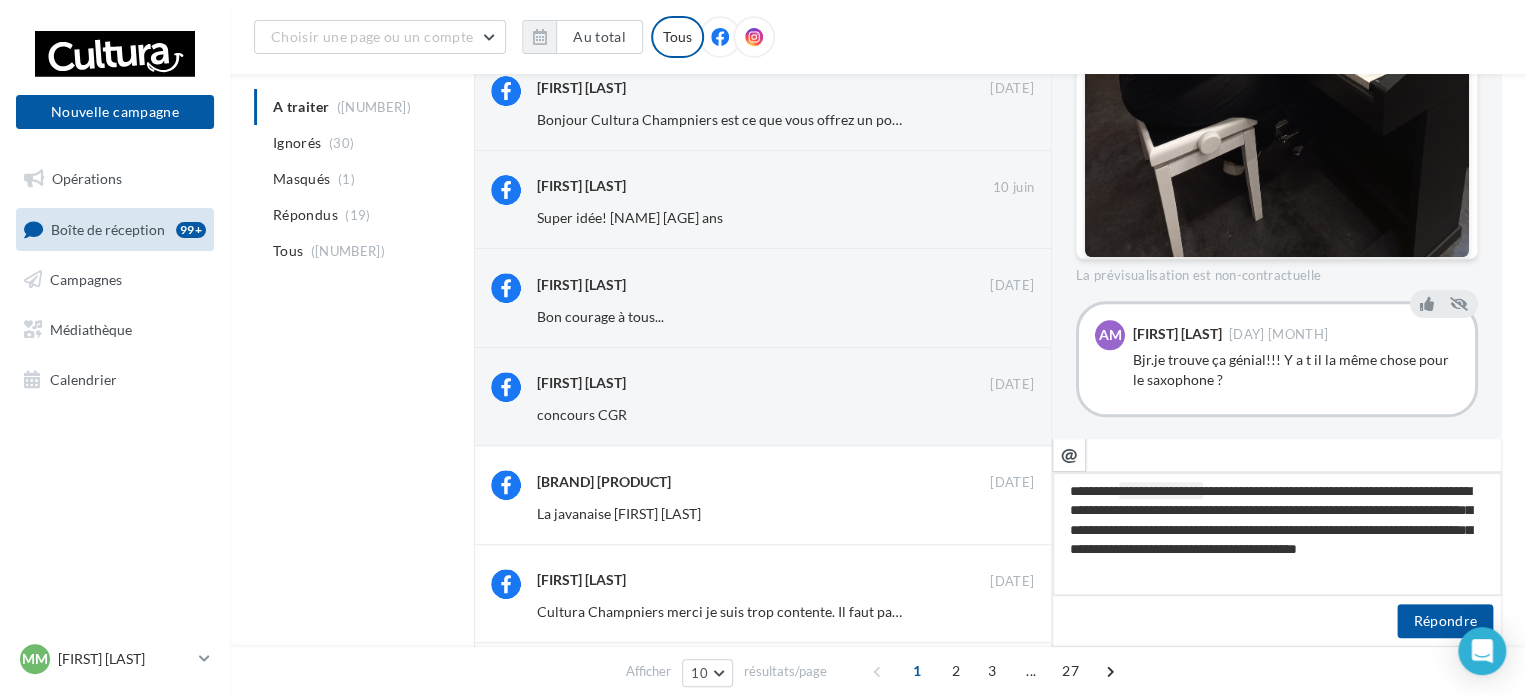 scroll, scrollTop: 332, scrollLeft: 0, axis: vertical 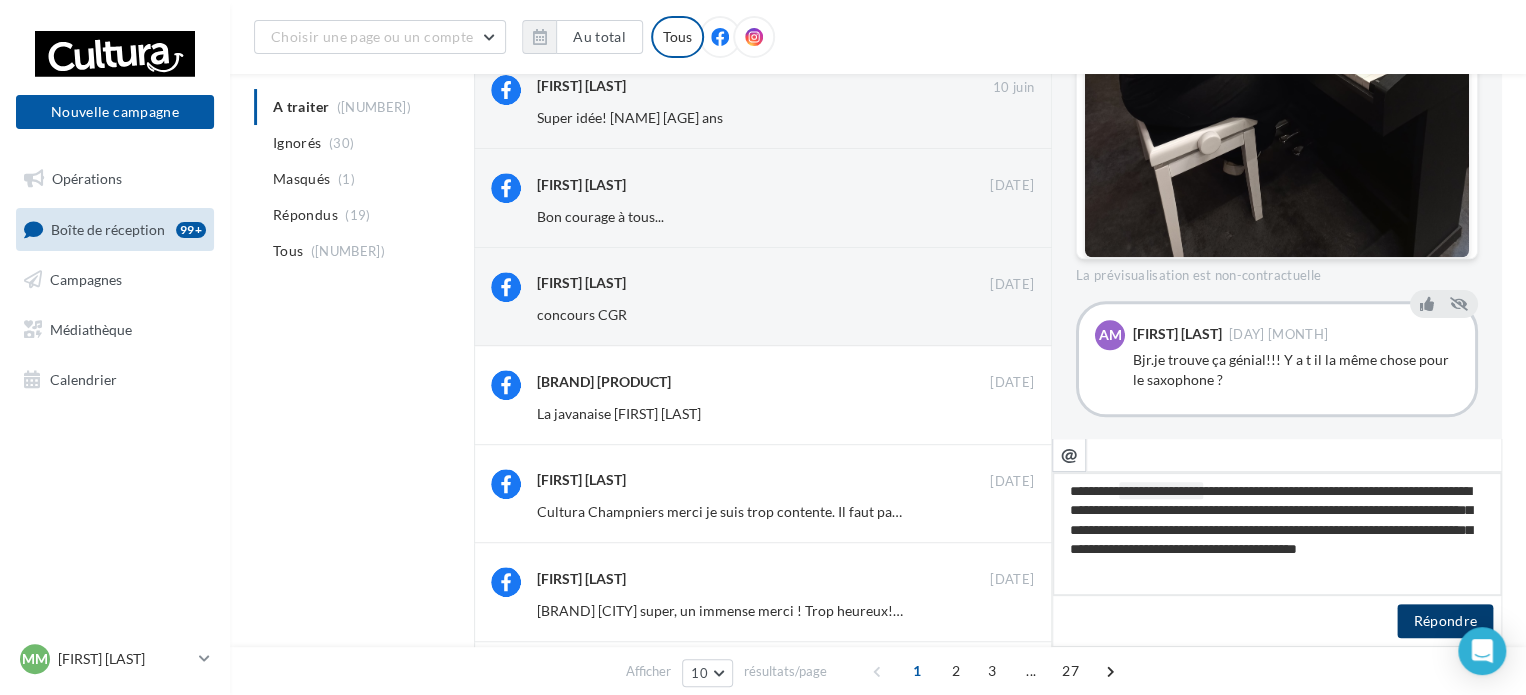 type on "**********" 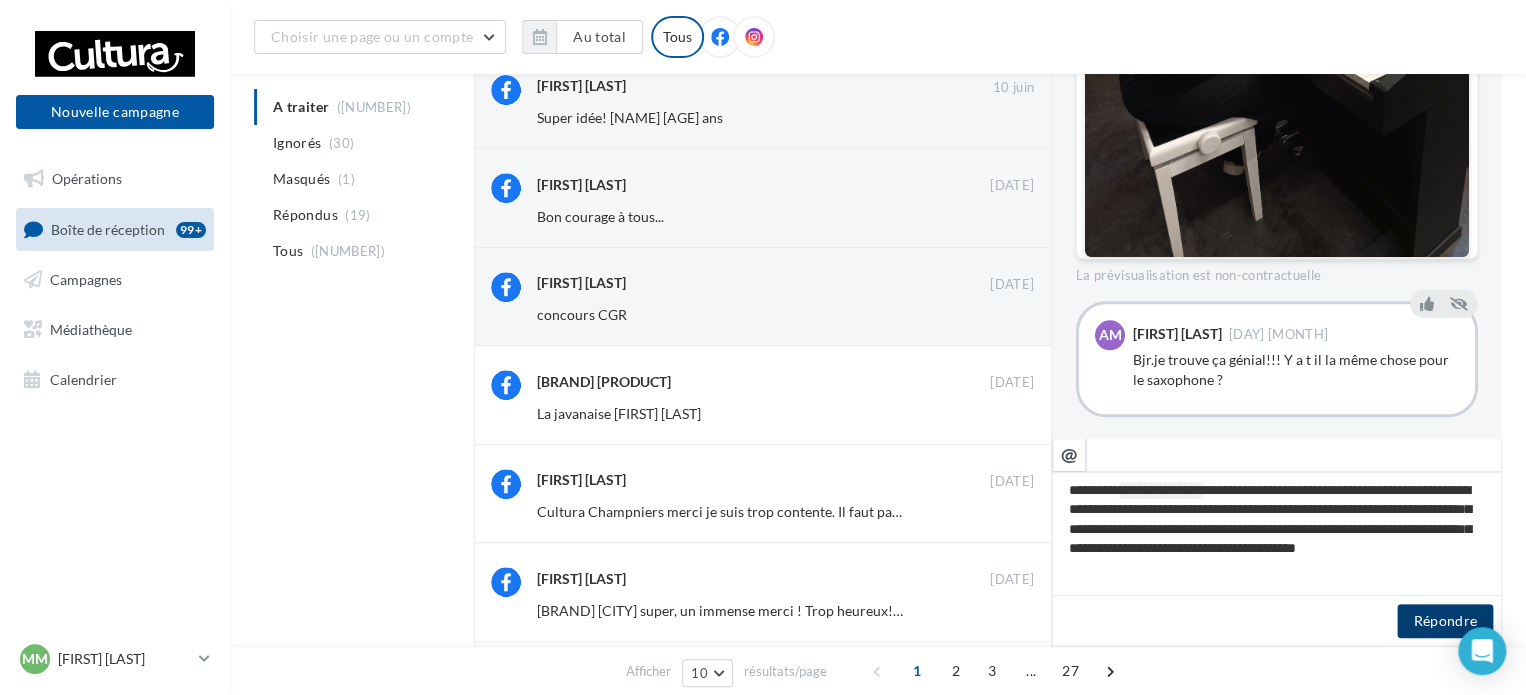 click on "Répondre" at bounding box center [1445, 621] 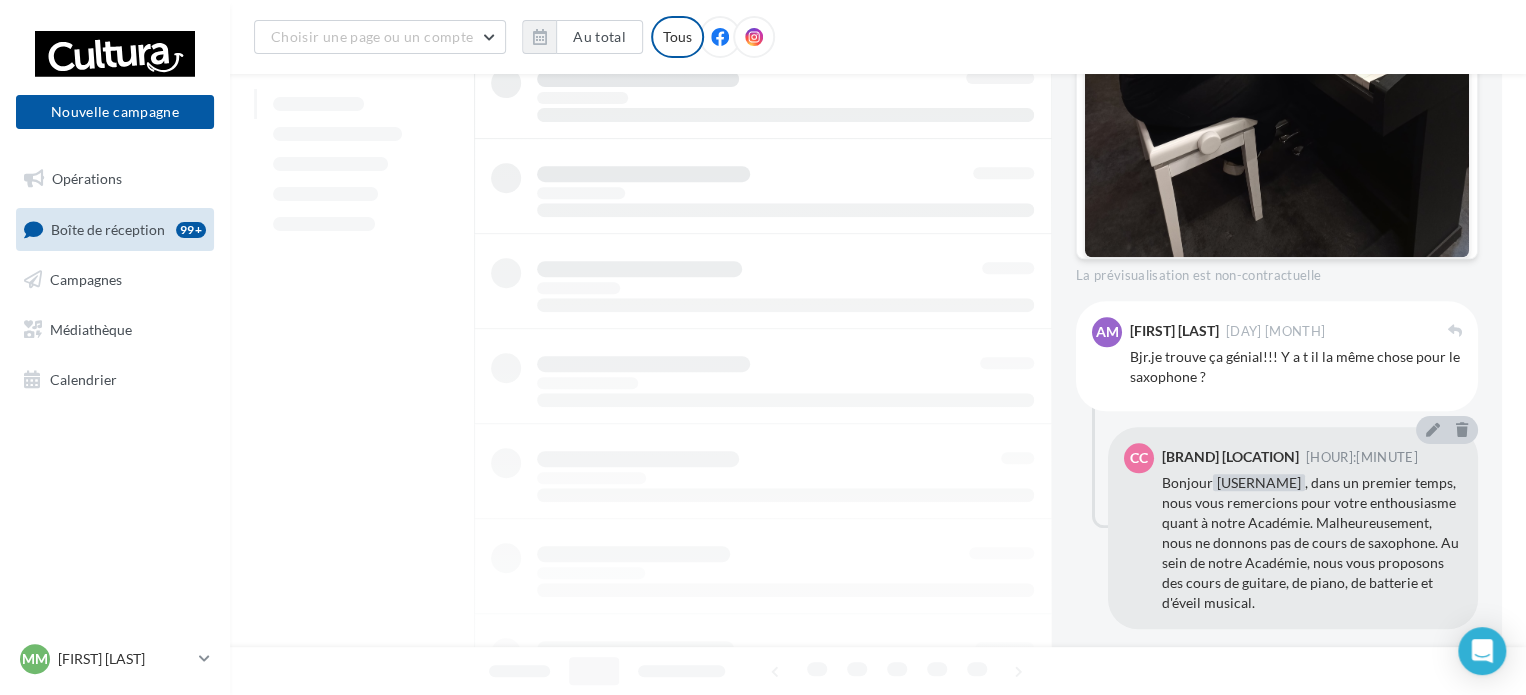 scroll, scrollTop: 777, scrollLeft: 0, axis: vertical 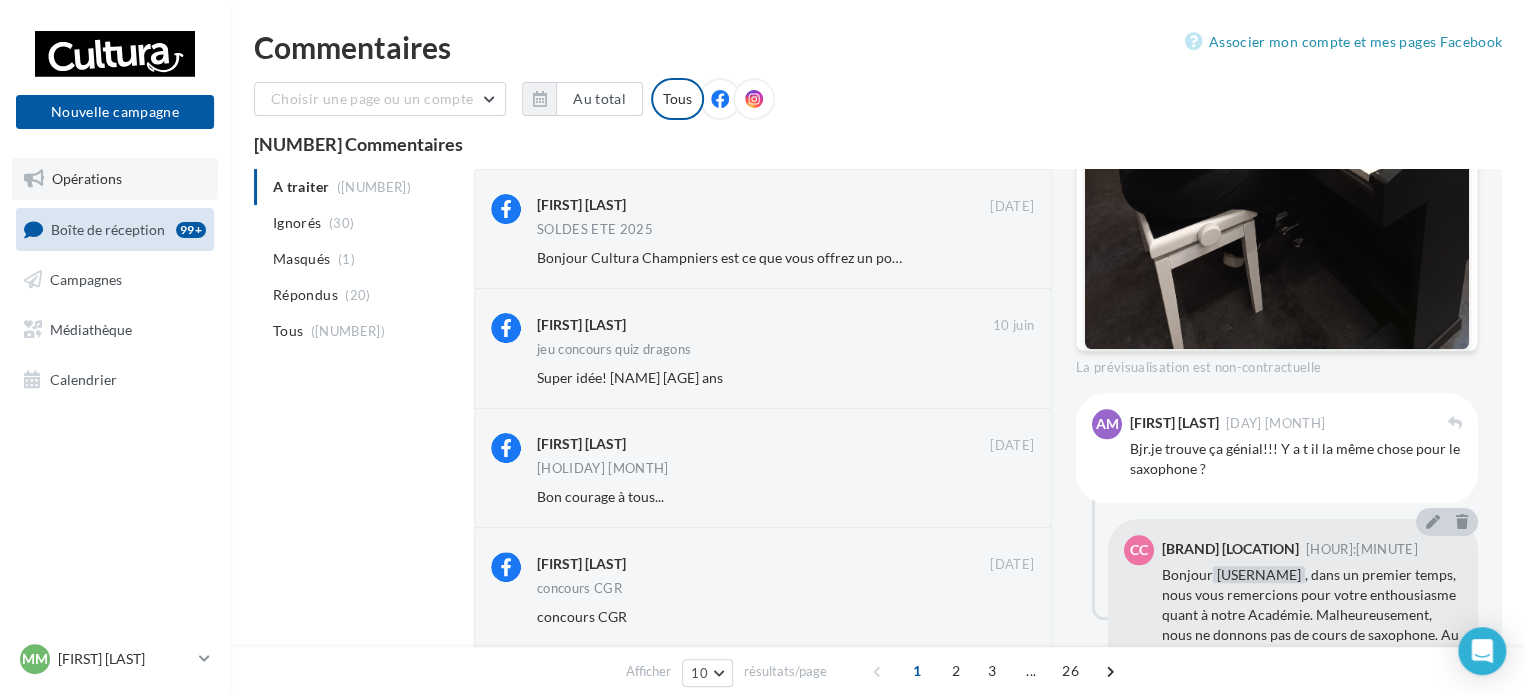 click on "Opérations" at bounding box center [115, 179] 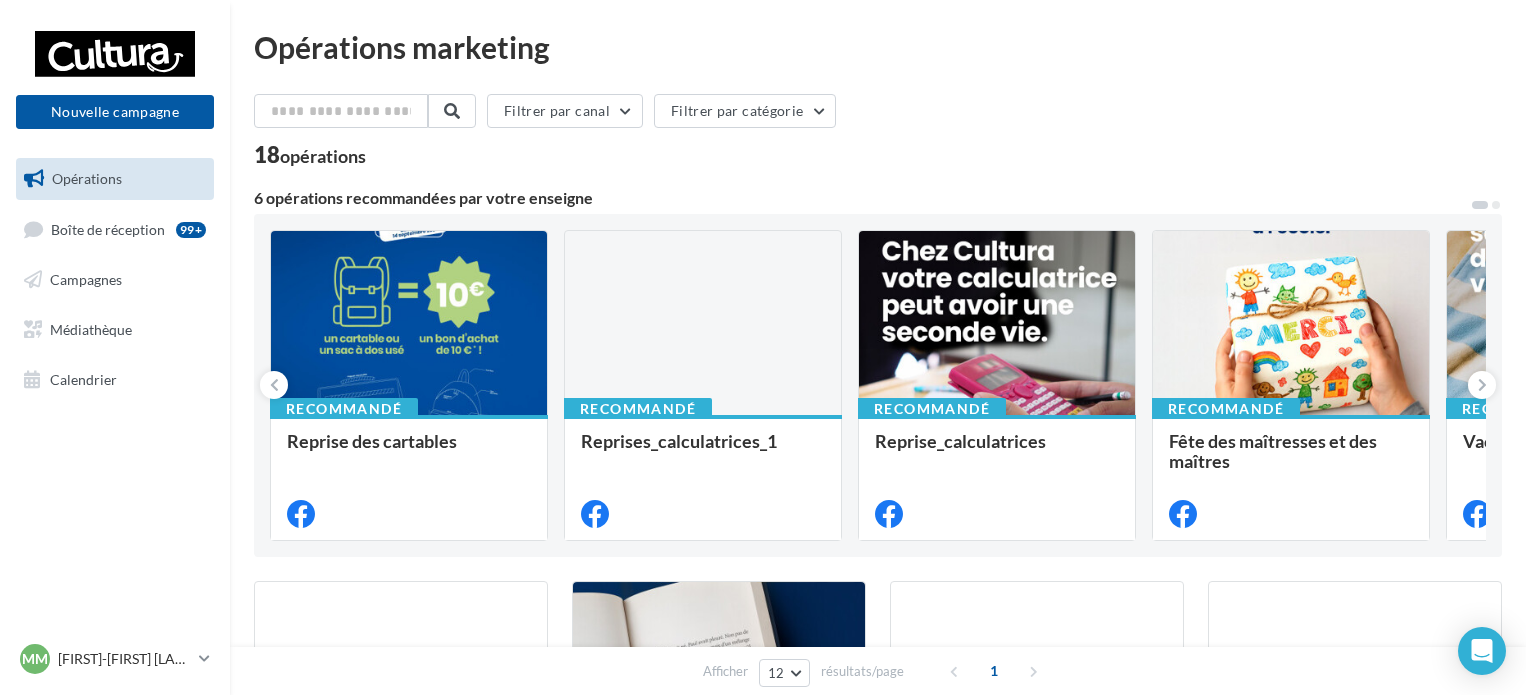 scroll, scrollTop: 0, scrollLeft: 0, axis: both 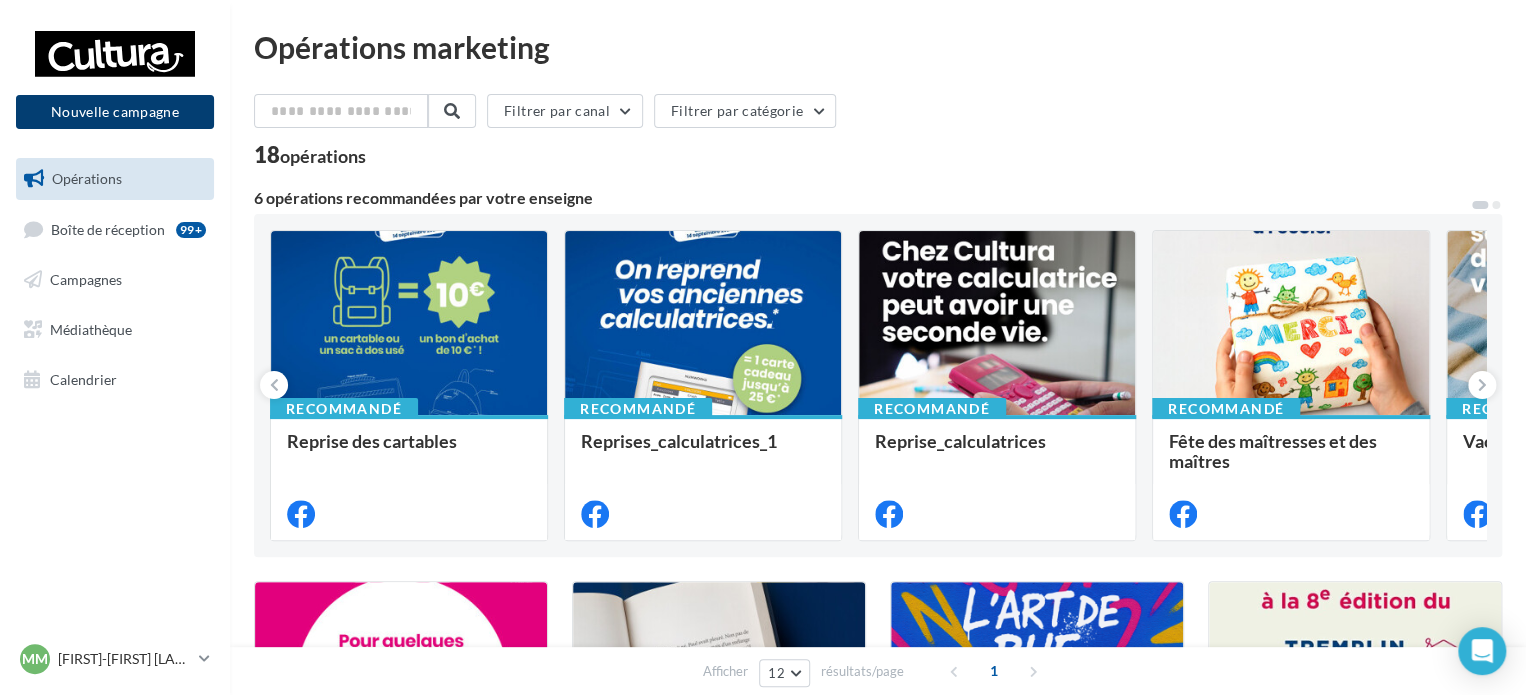 click on "Nouvelle campagne" at bounding box center (115, 112) 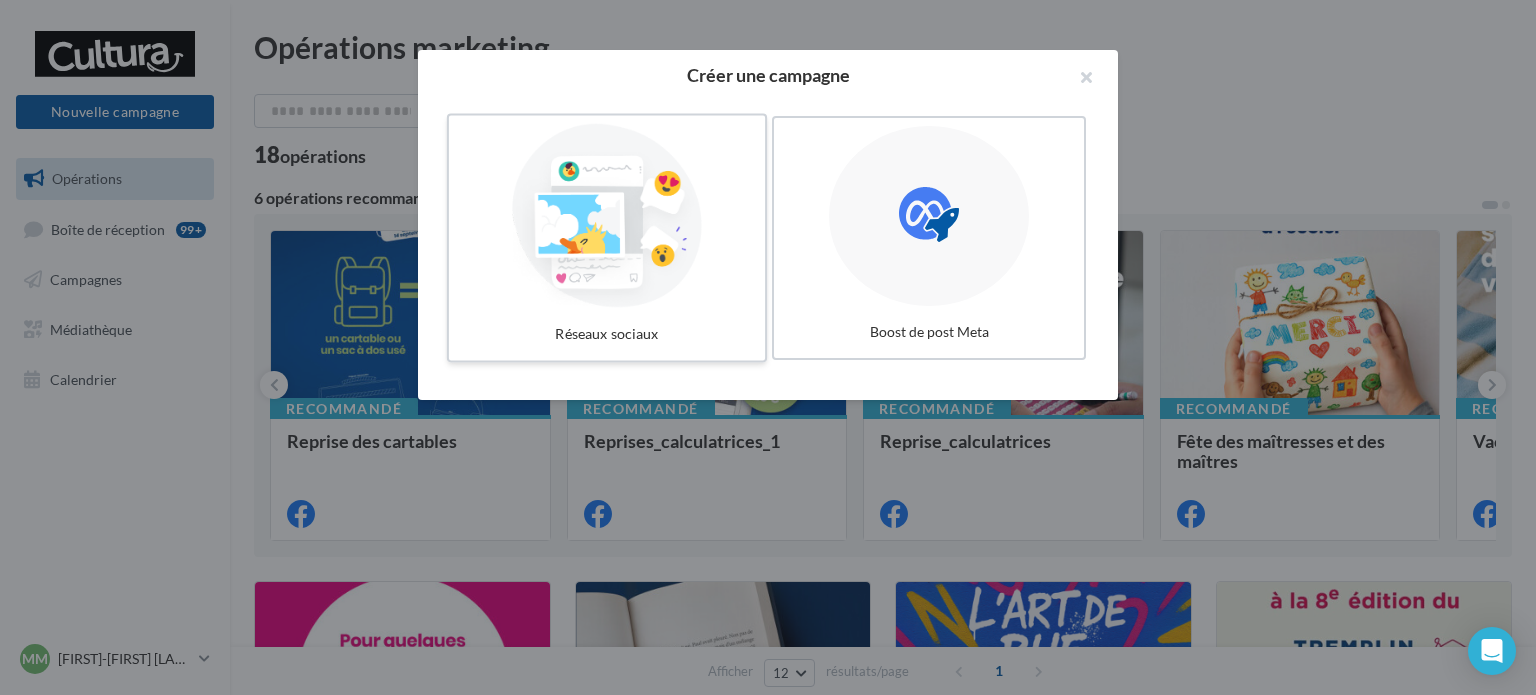 click at bounding box center [607, 216] 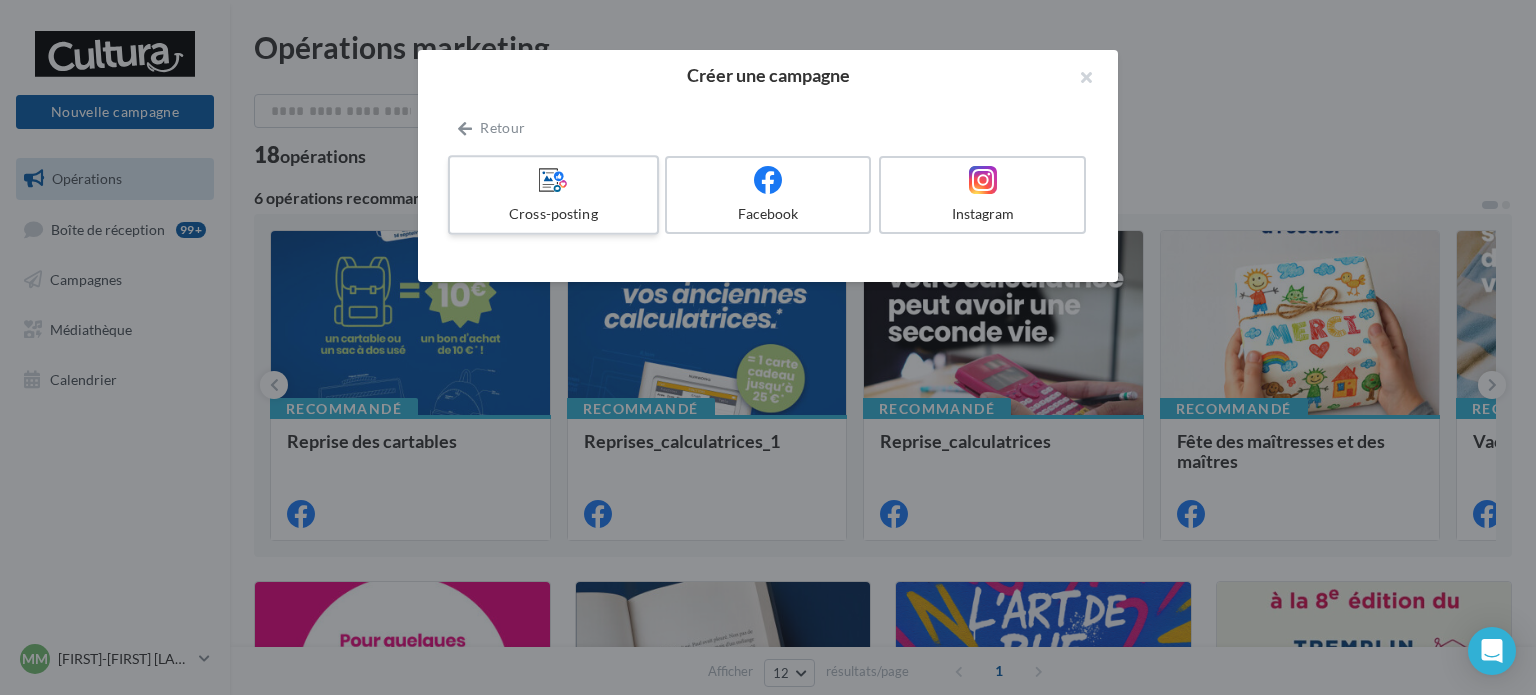 click on "Cross-posting" at bounding box center (553, 214) 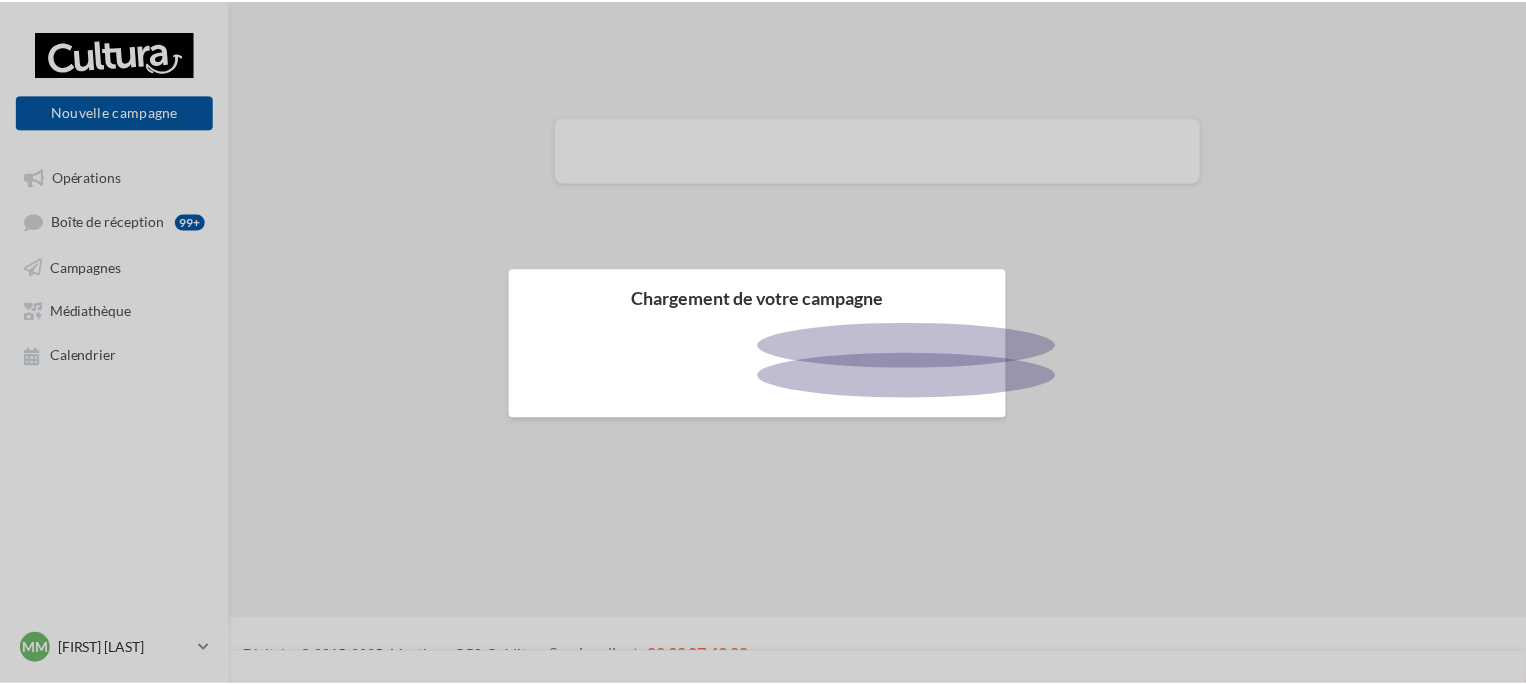 scroll, scrollTop: 0, scrollLeft: 0, axis: both 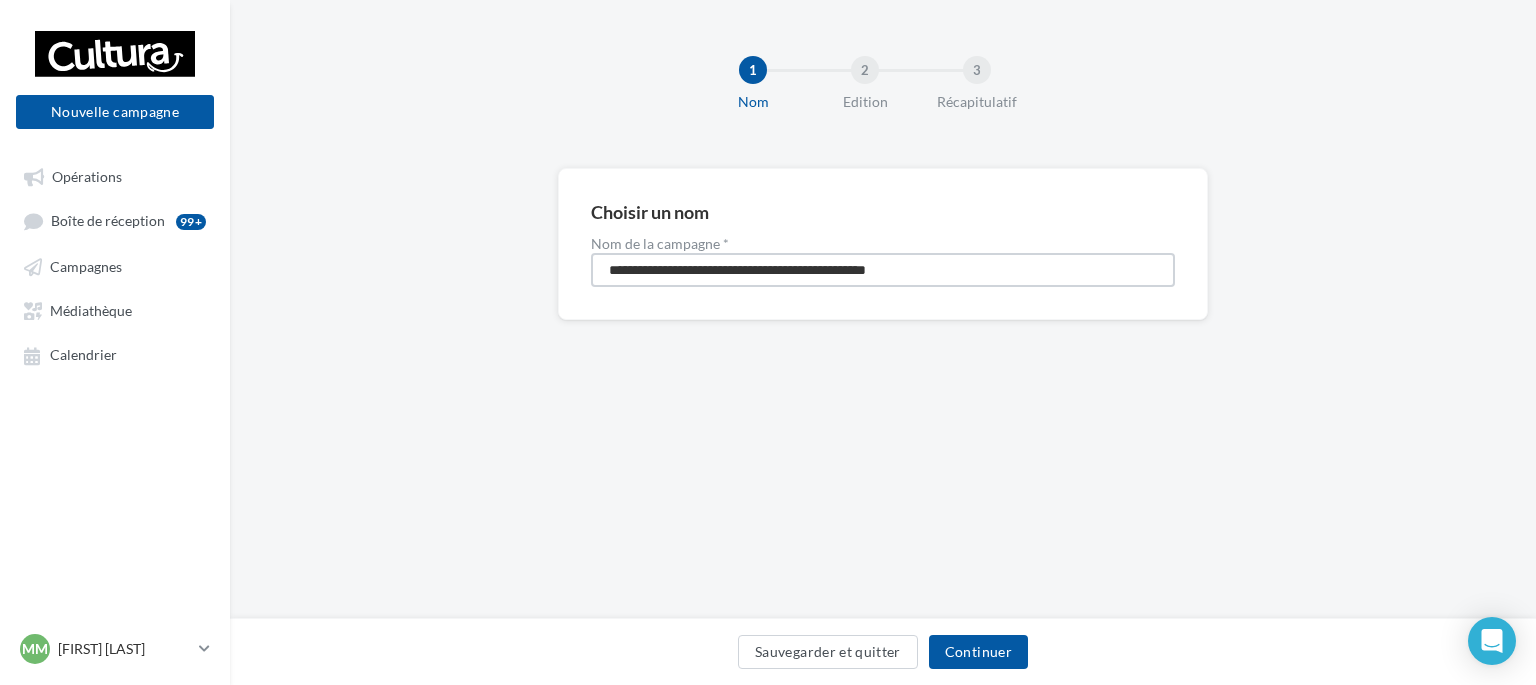 drag, startPoint x: 958, startPoint y: 271, endPoint x: 519, endPoint y: 263, distance: 439.07288 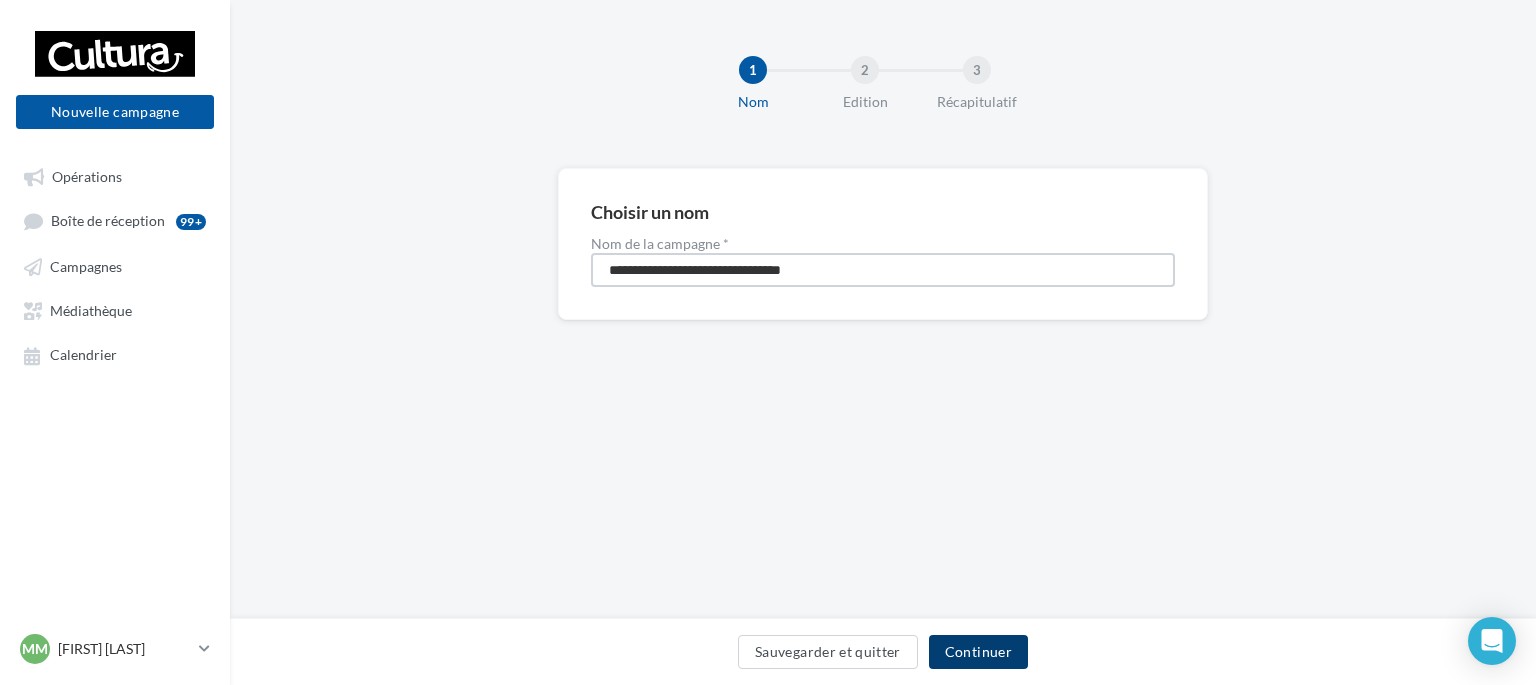 type on "**********" 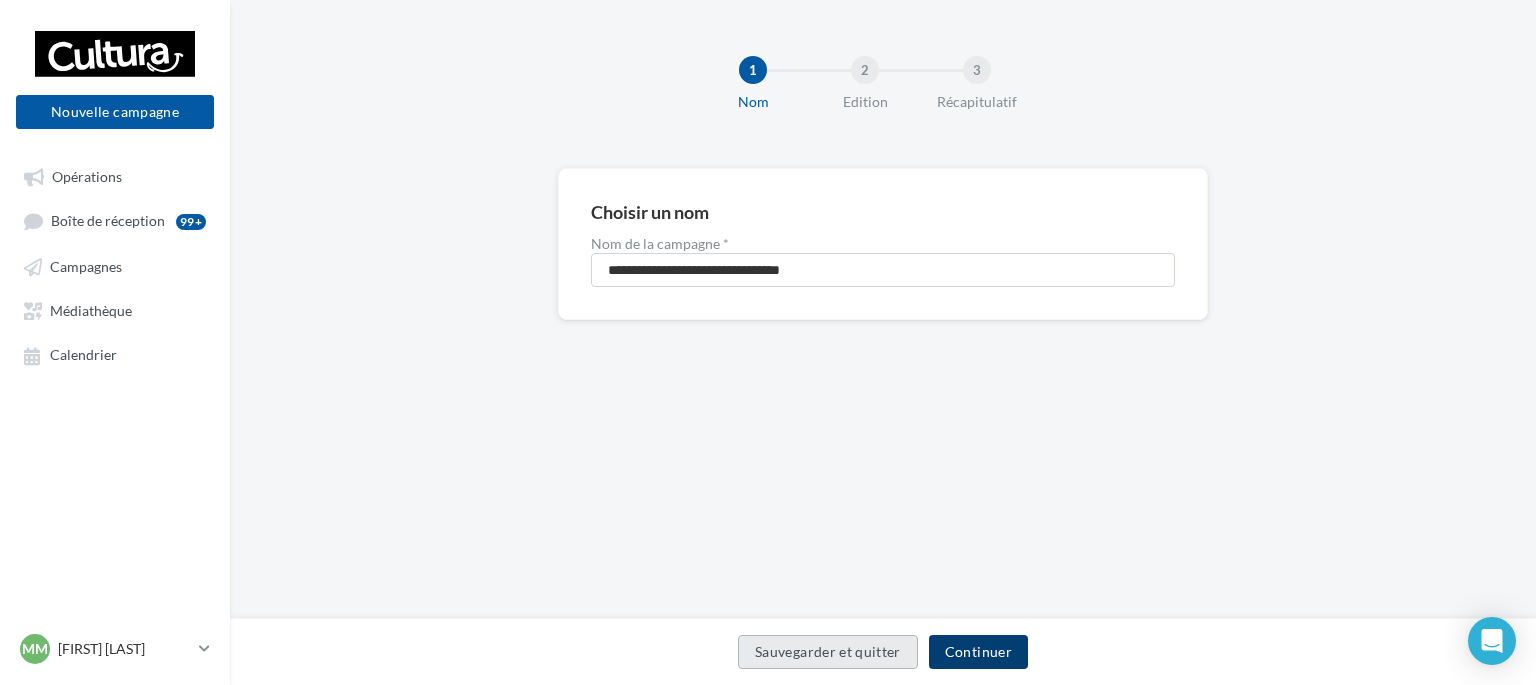 click on "Continuer" at bounding box center (978, 652) 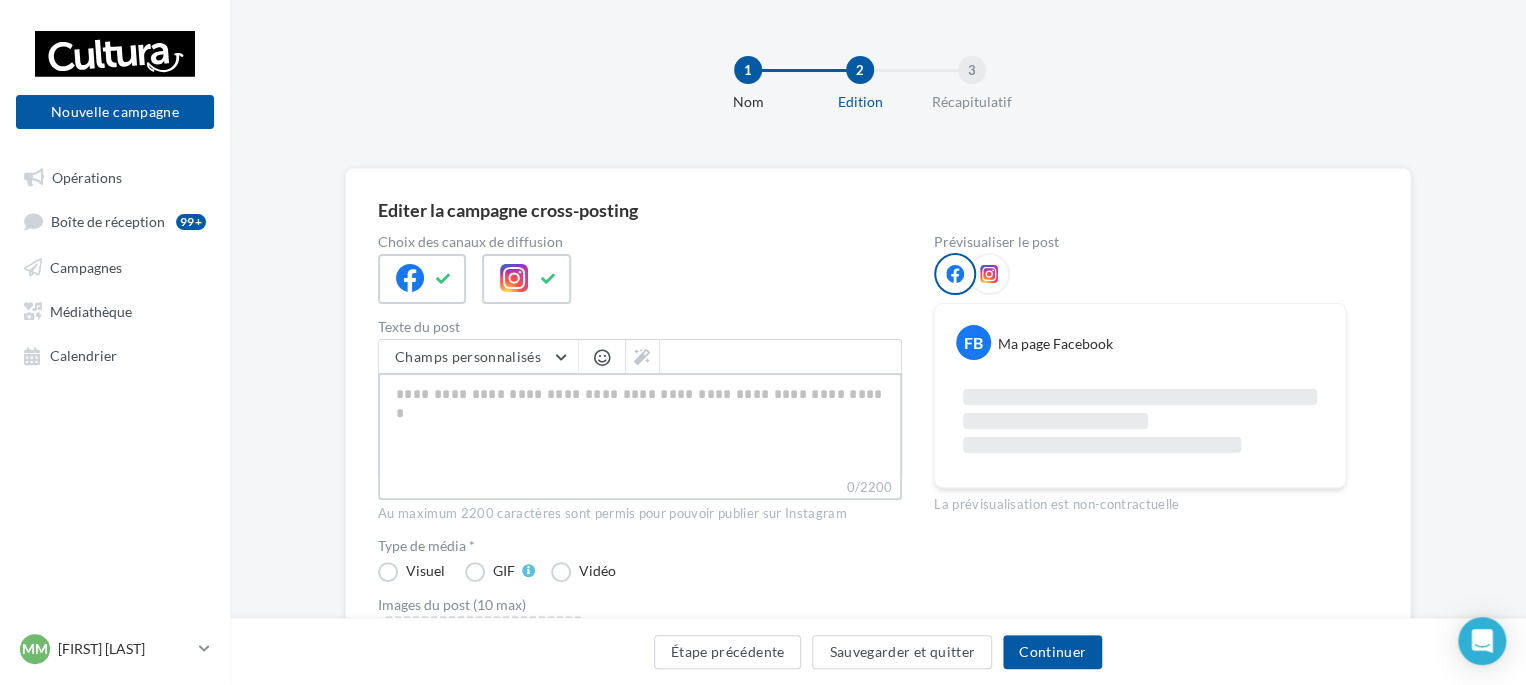 click on "0/2200" at bounding box center [640, 425] 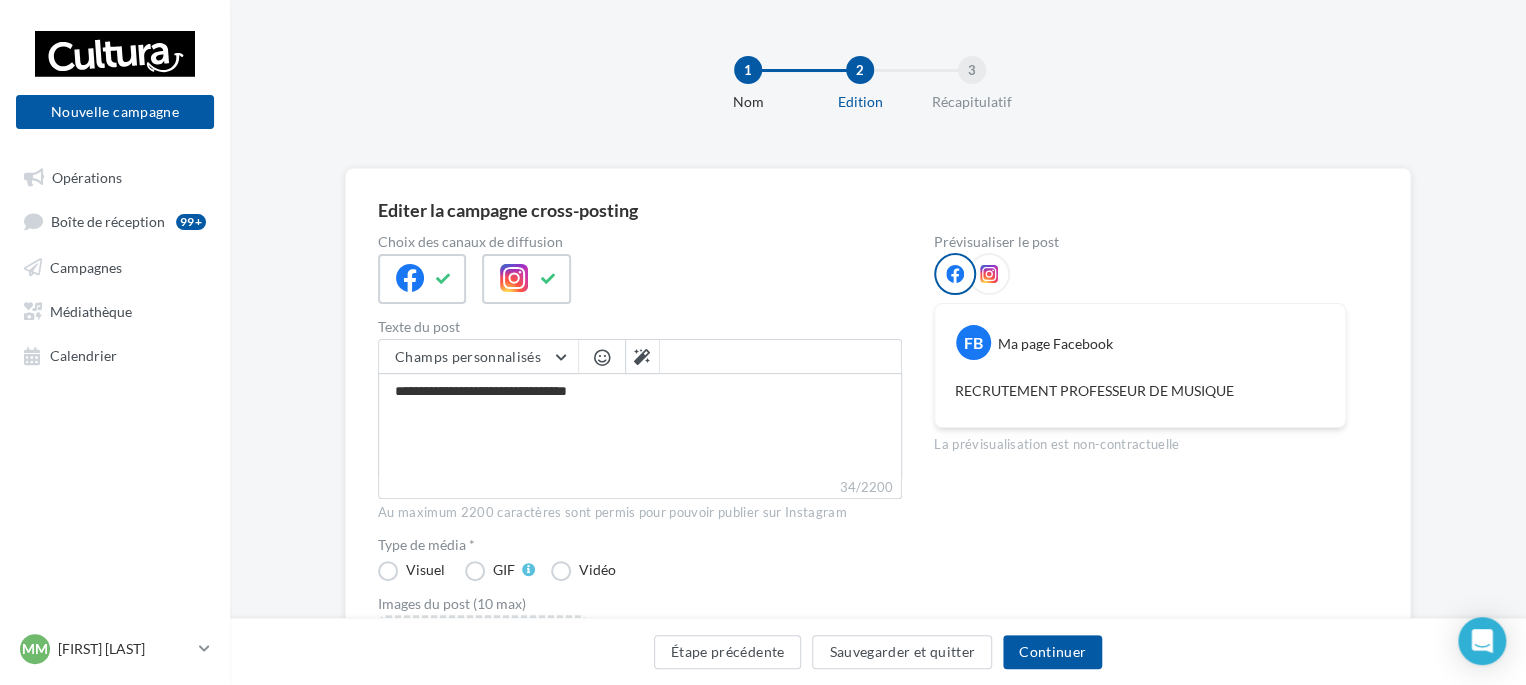click at bounding box center [602, 359] 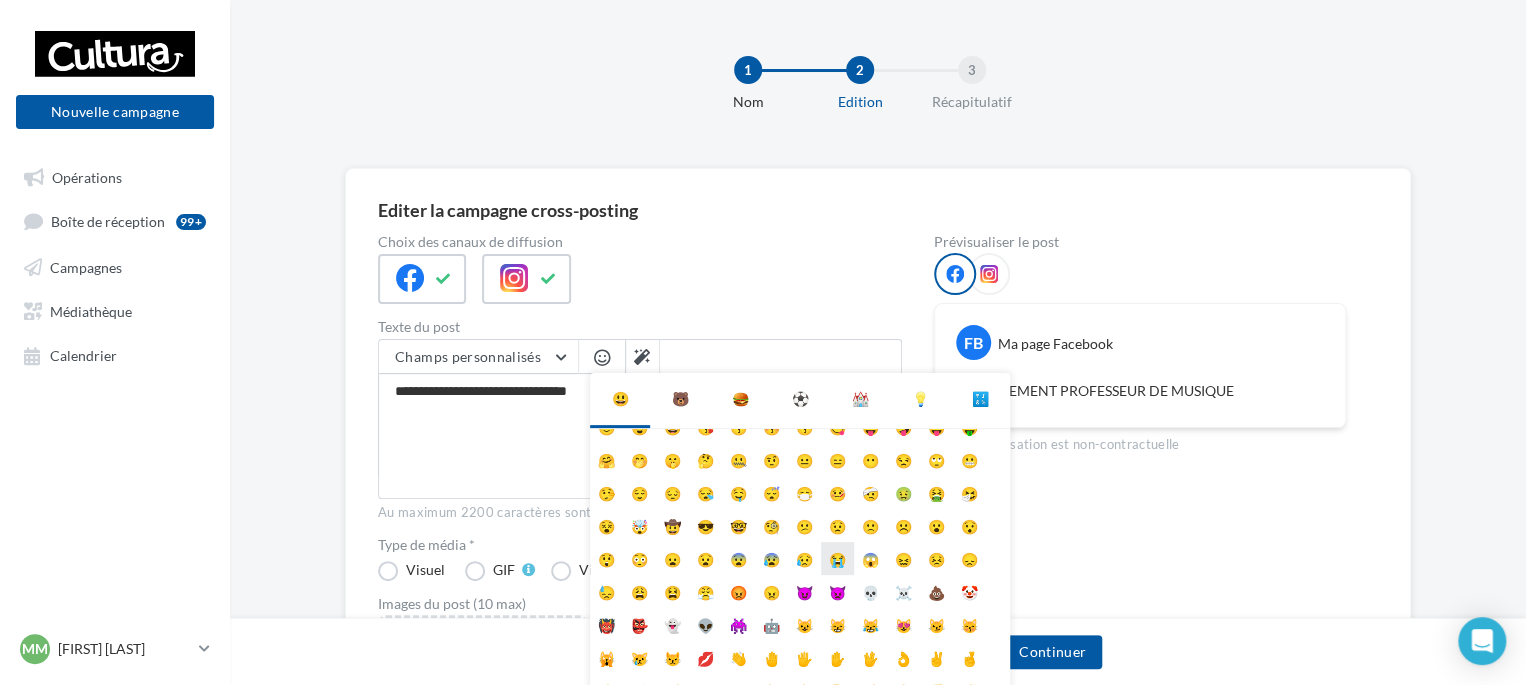 scroll, scrollTop: 78, scrollLeft: 0, axis: vertical 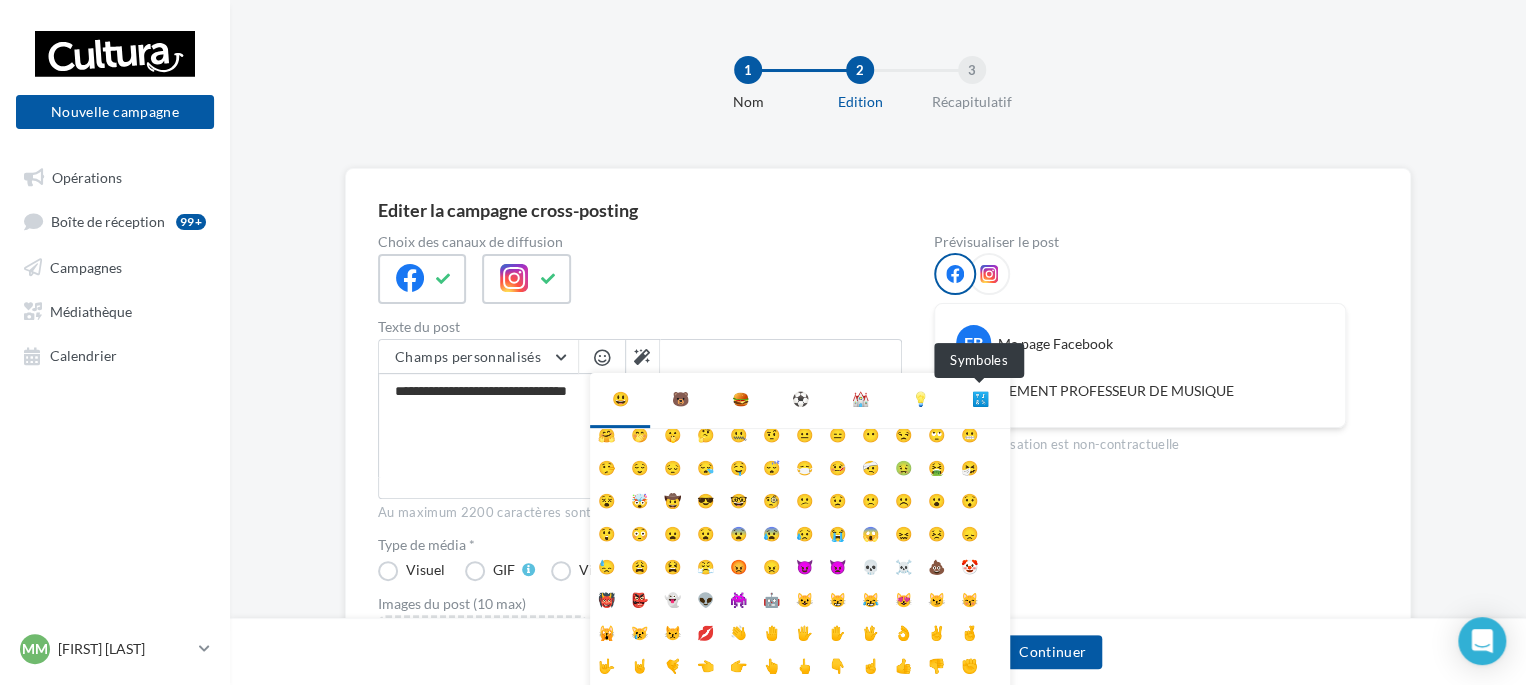click on "🔣" at bounding box center [980, 399] 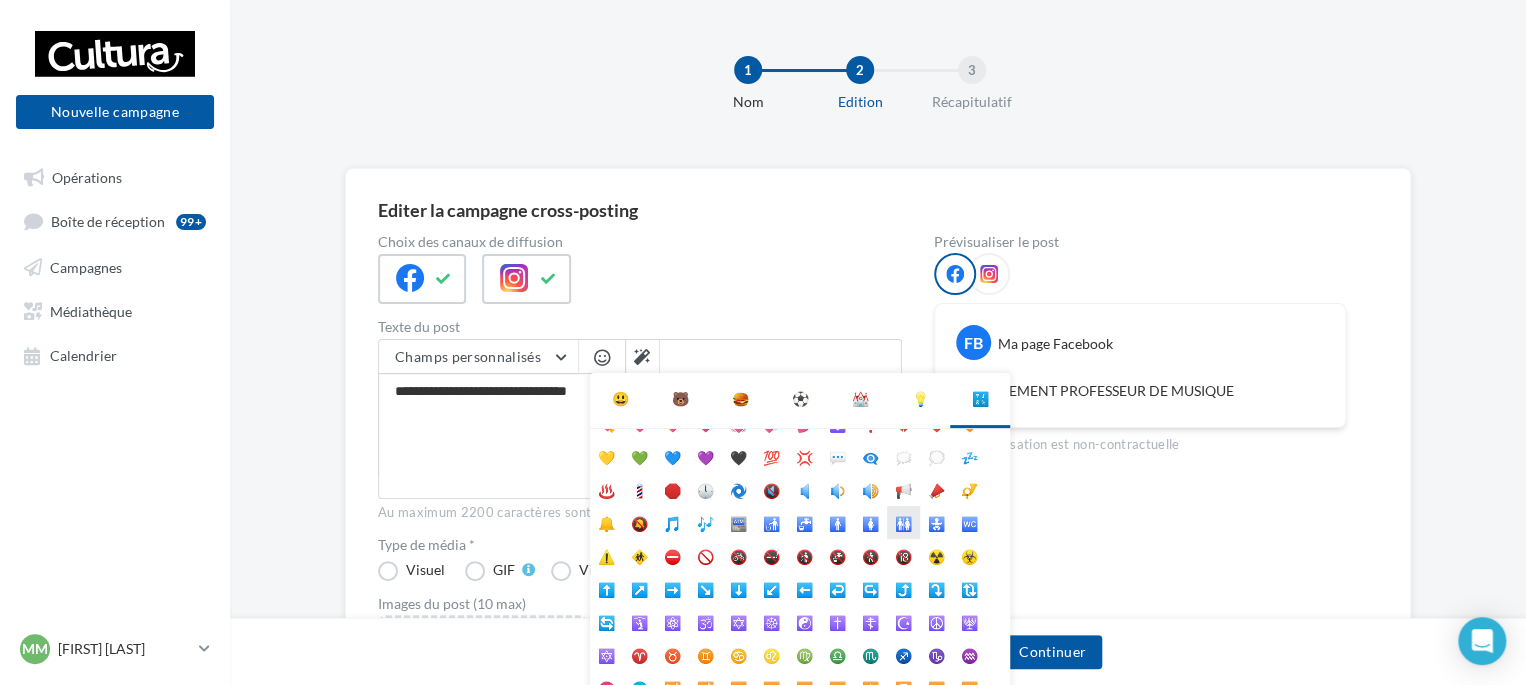 scroll, scrollTop: 0, scrollLeft: 0, axis: both 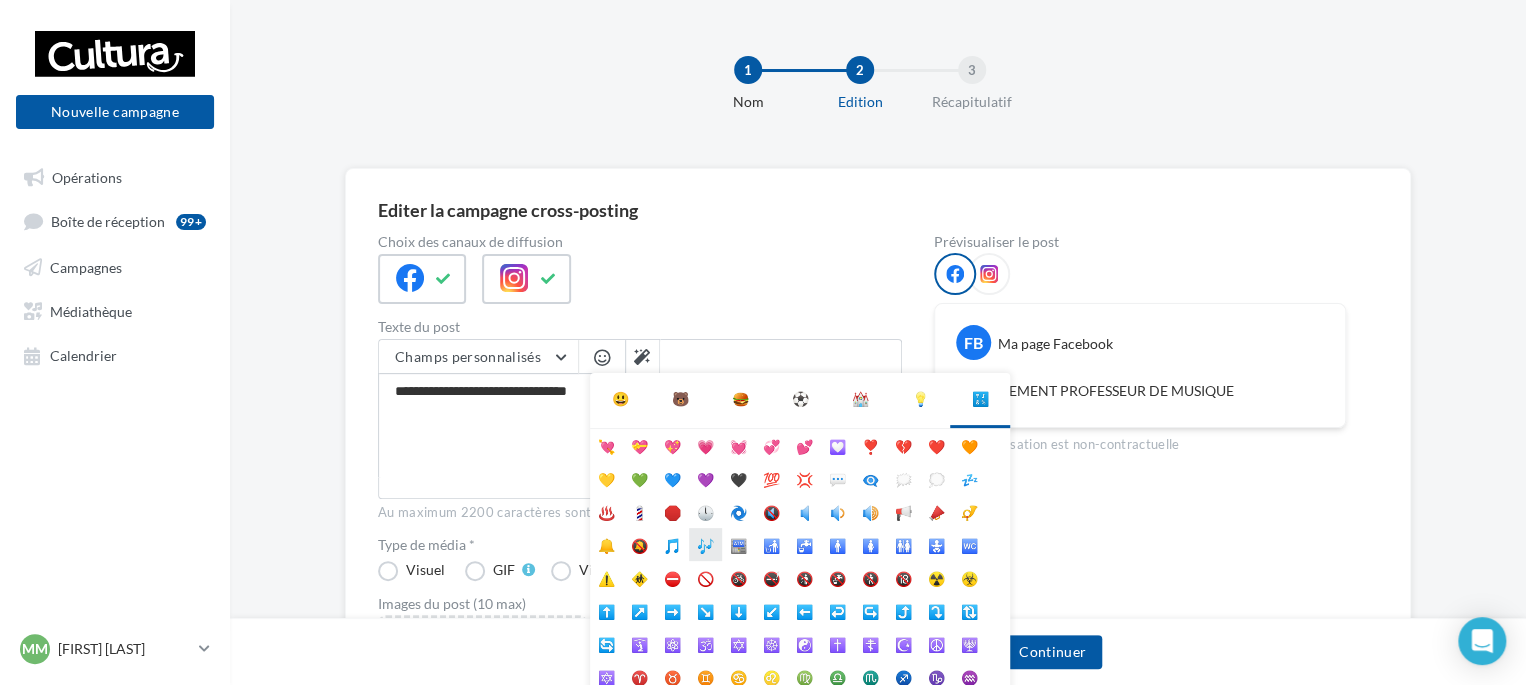 click on "🎶" at bounding box center [705, 544] 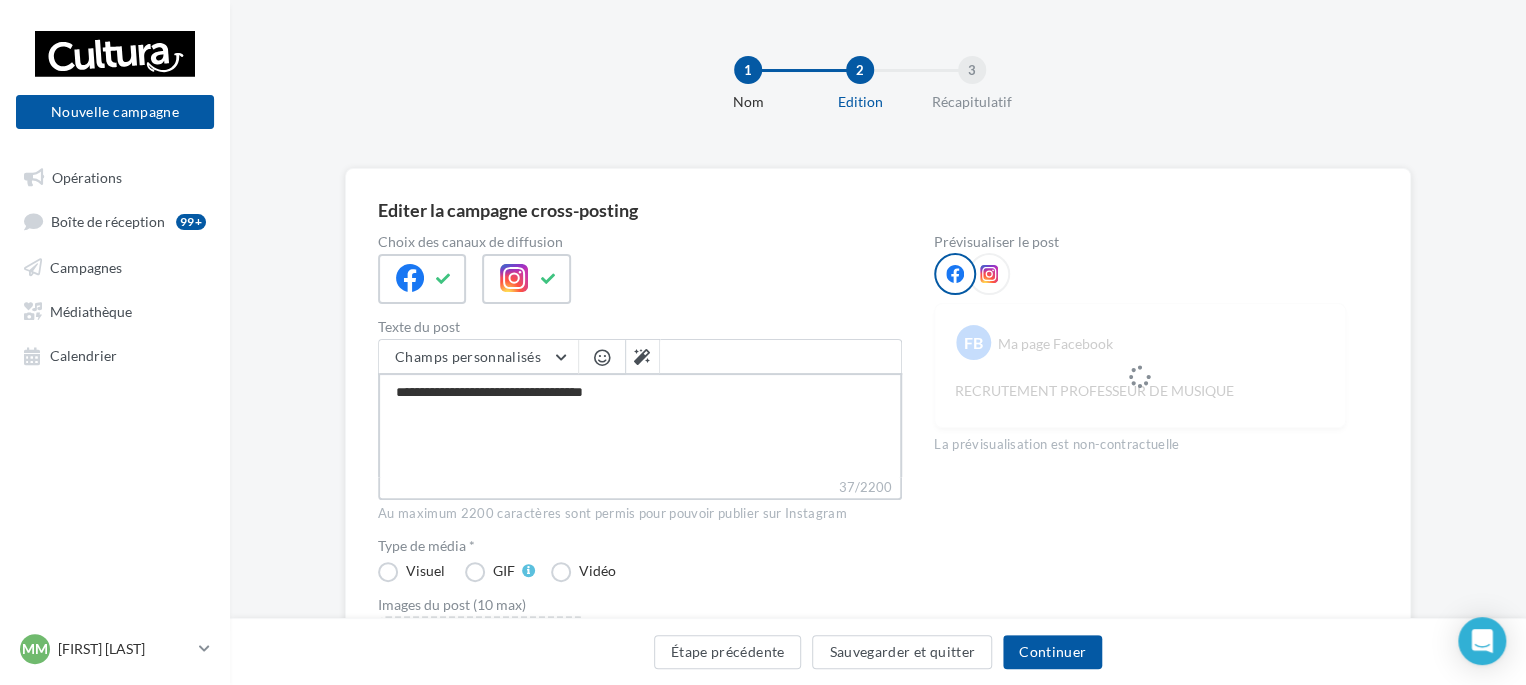 click on "**********" at bounding box center [640, 425] 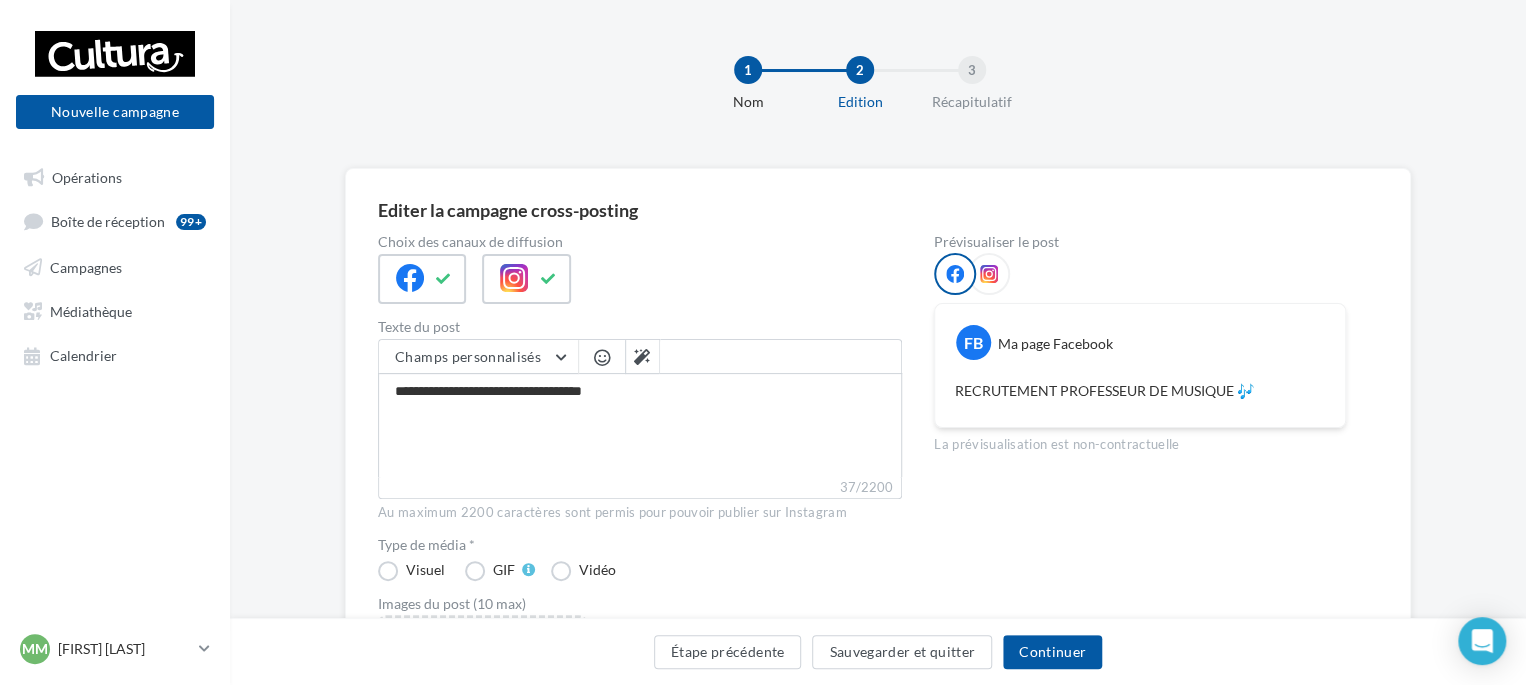click at bounding box center [602, 357] 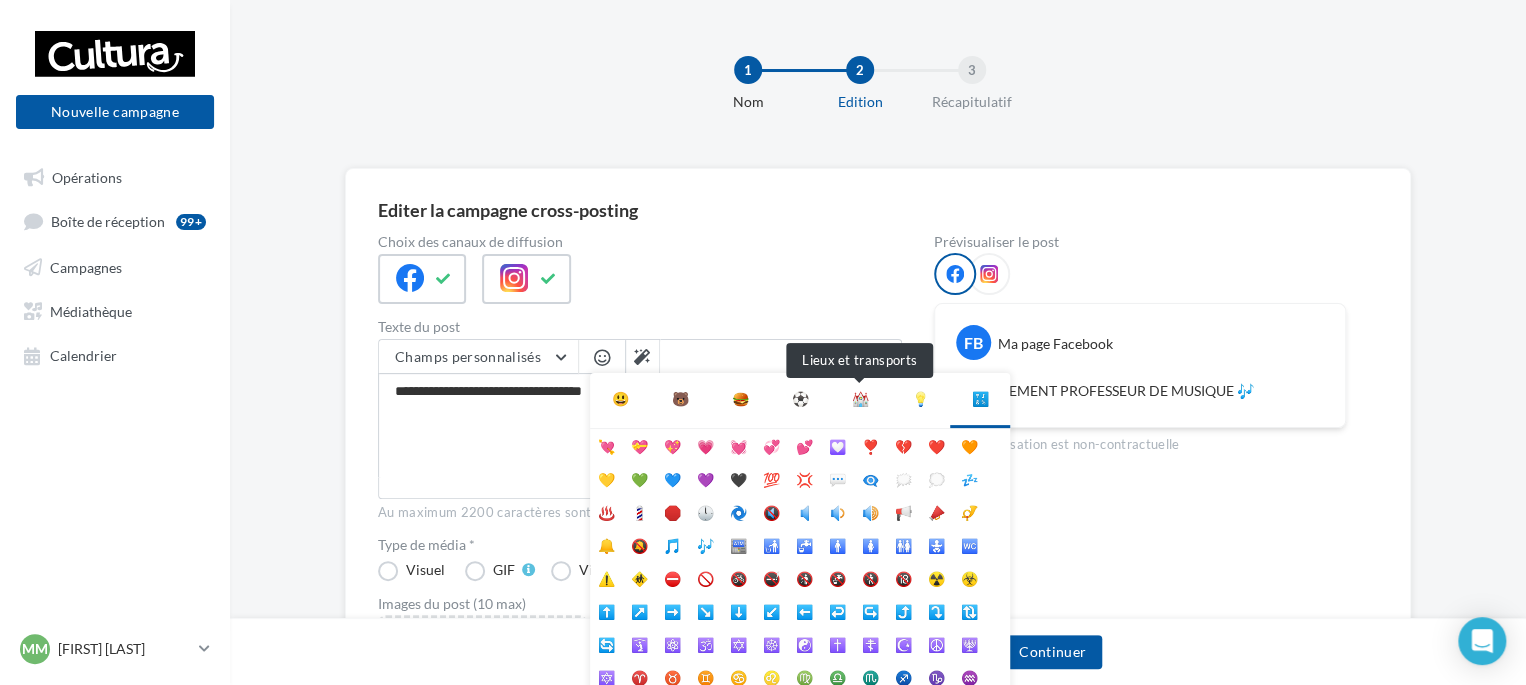 click on "⛪" at bounding box center (860, 399) 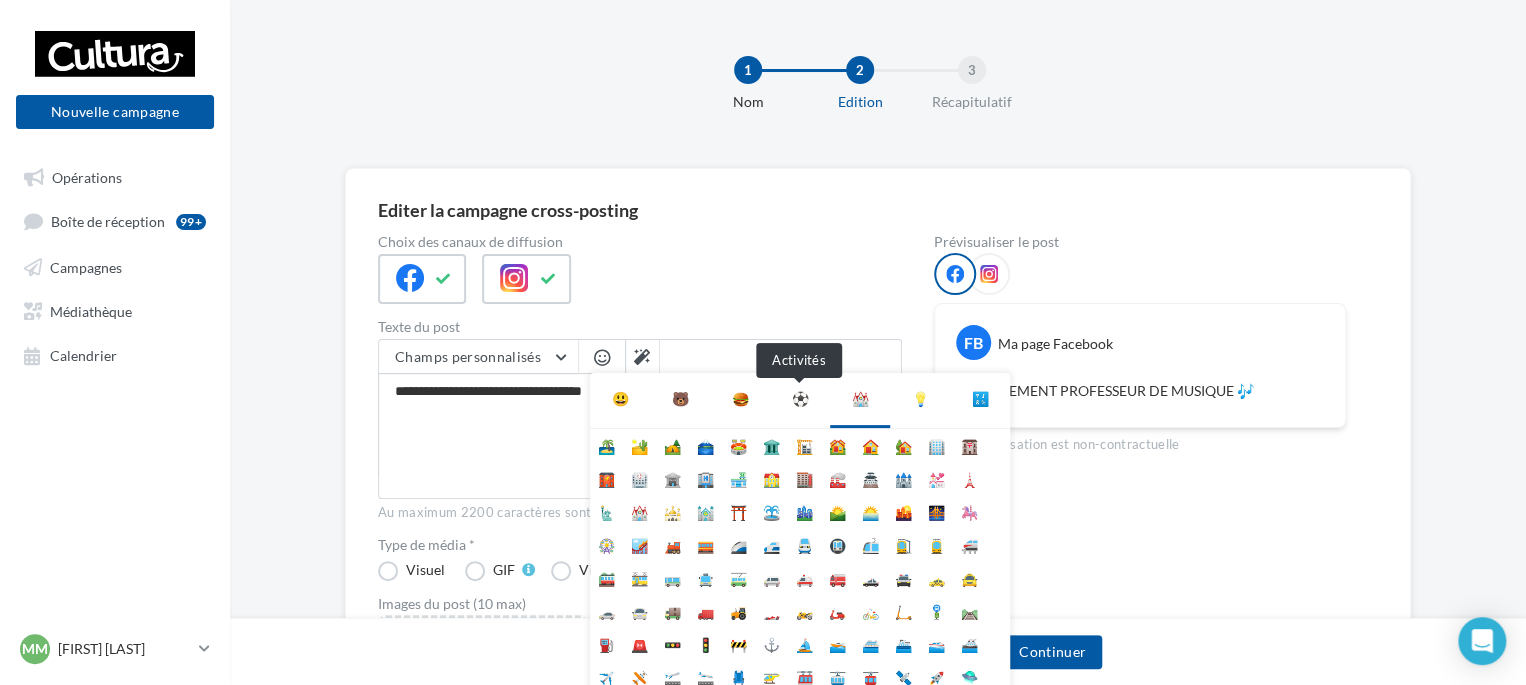 click on "⚽" at bounding box center [800, 399] 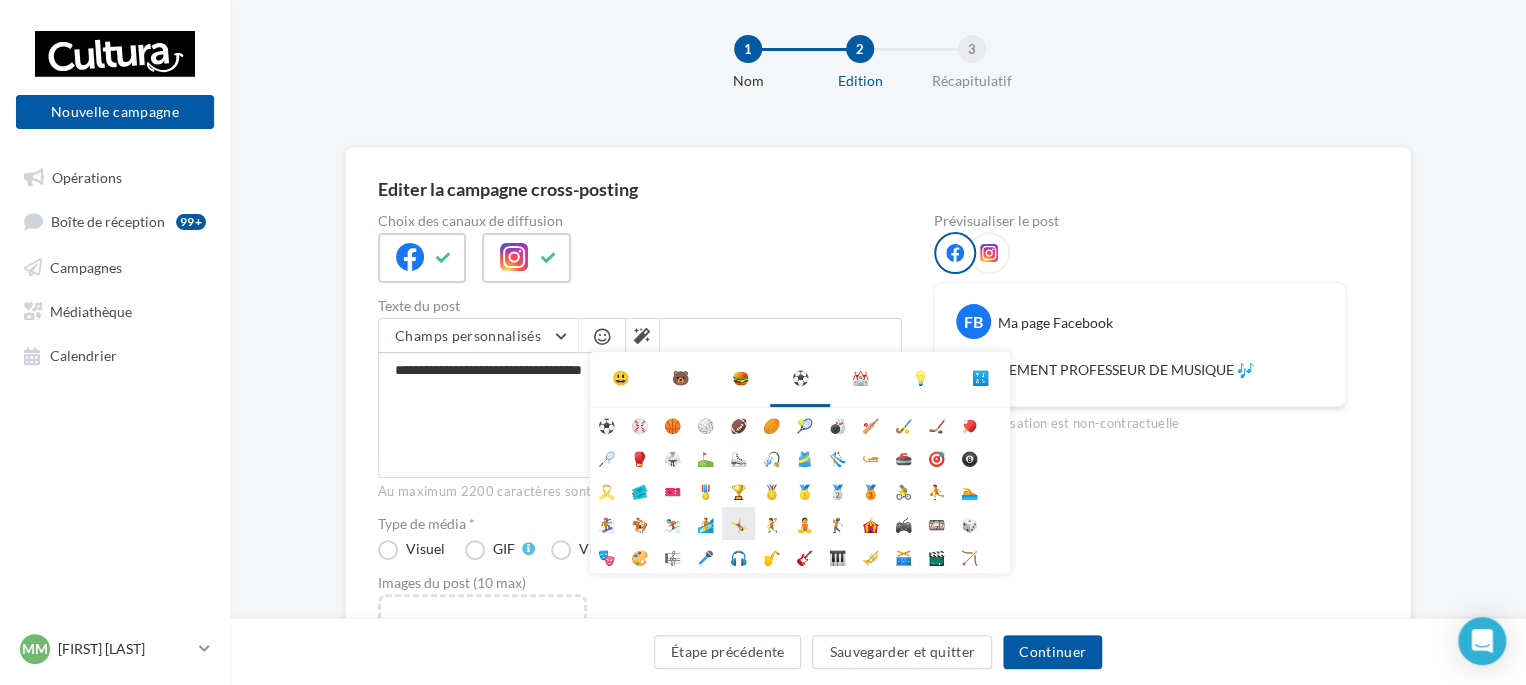 scroll, scrollTop: 0, scrollLeft: 0, axis: both 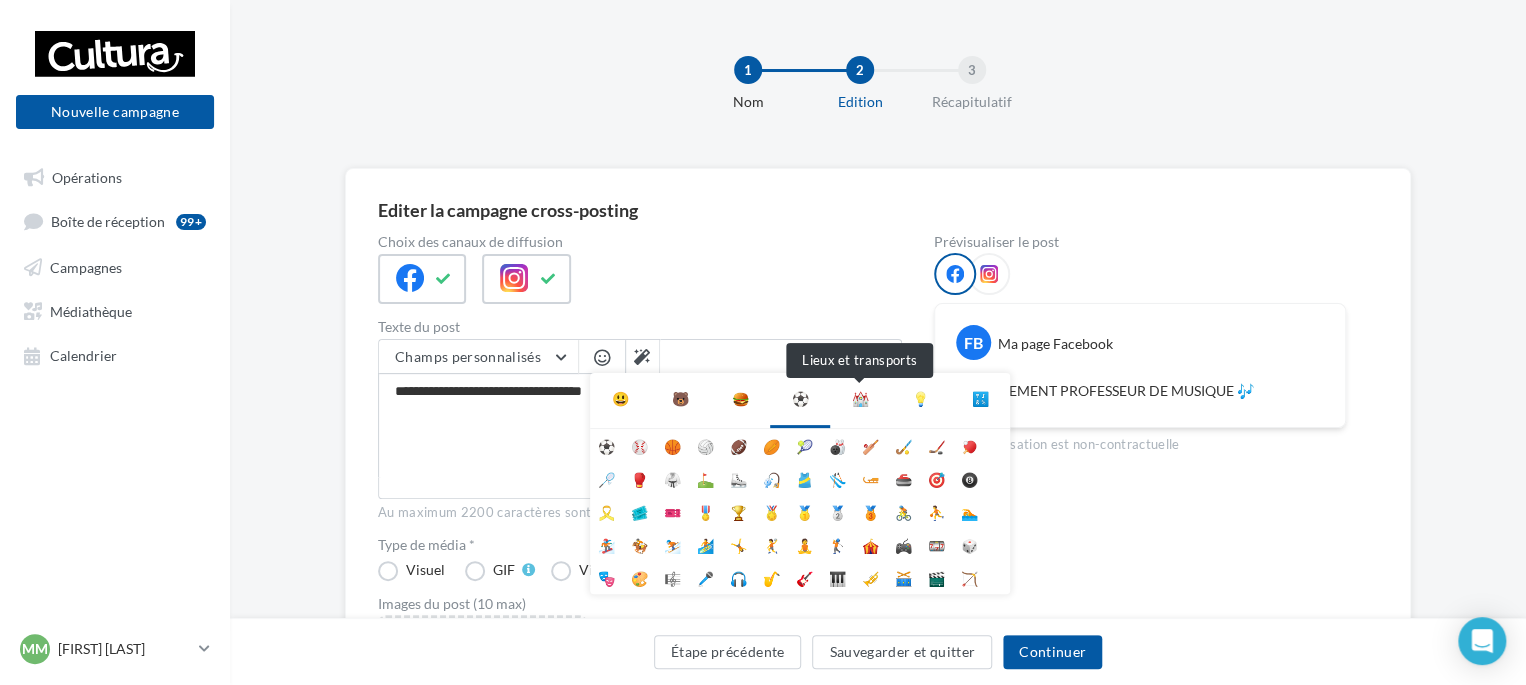 click on "⛪" at bounding box center [860, 399] 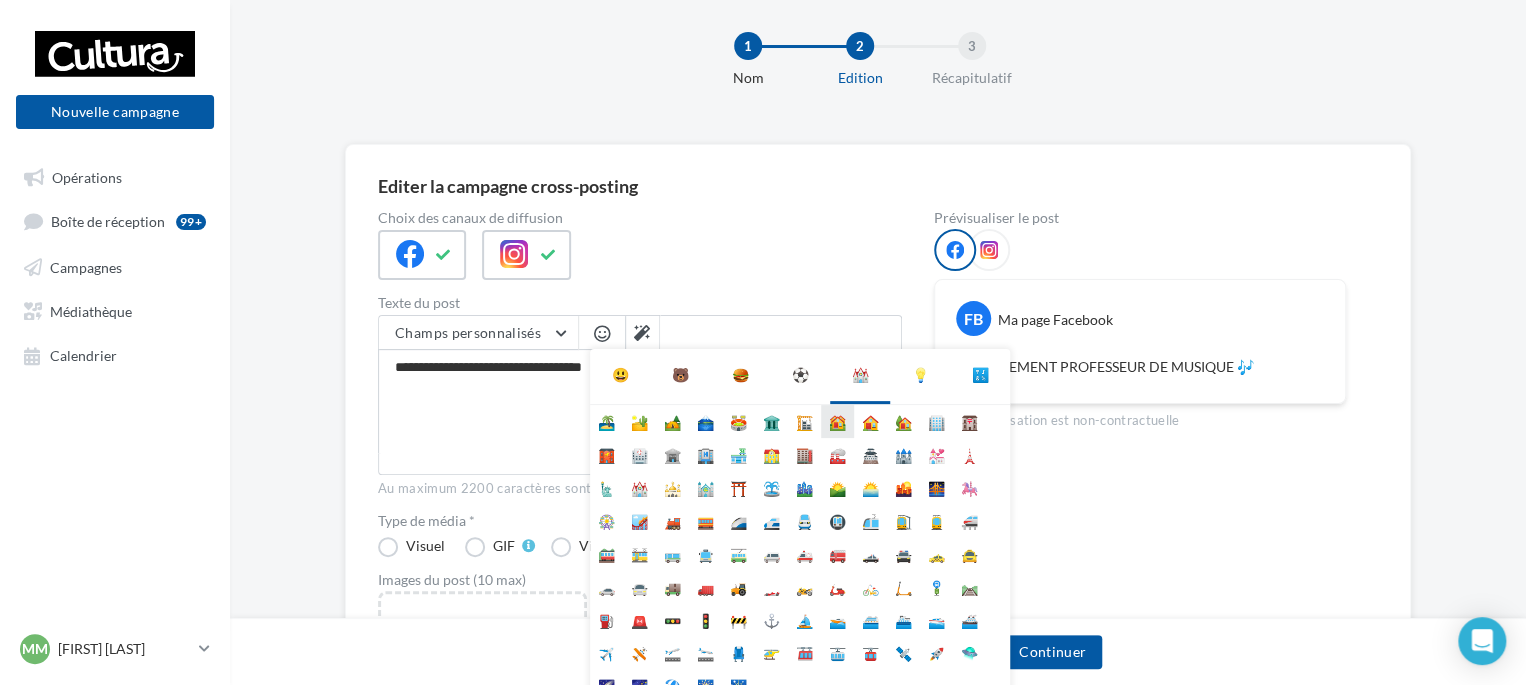 scroll, scrollTop: 0, scrollLeft: 0, axis: both 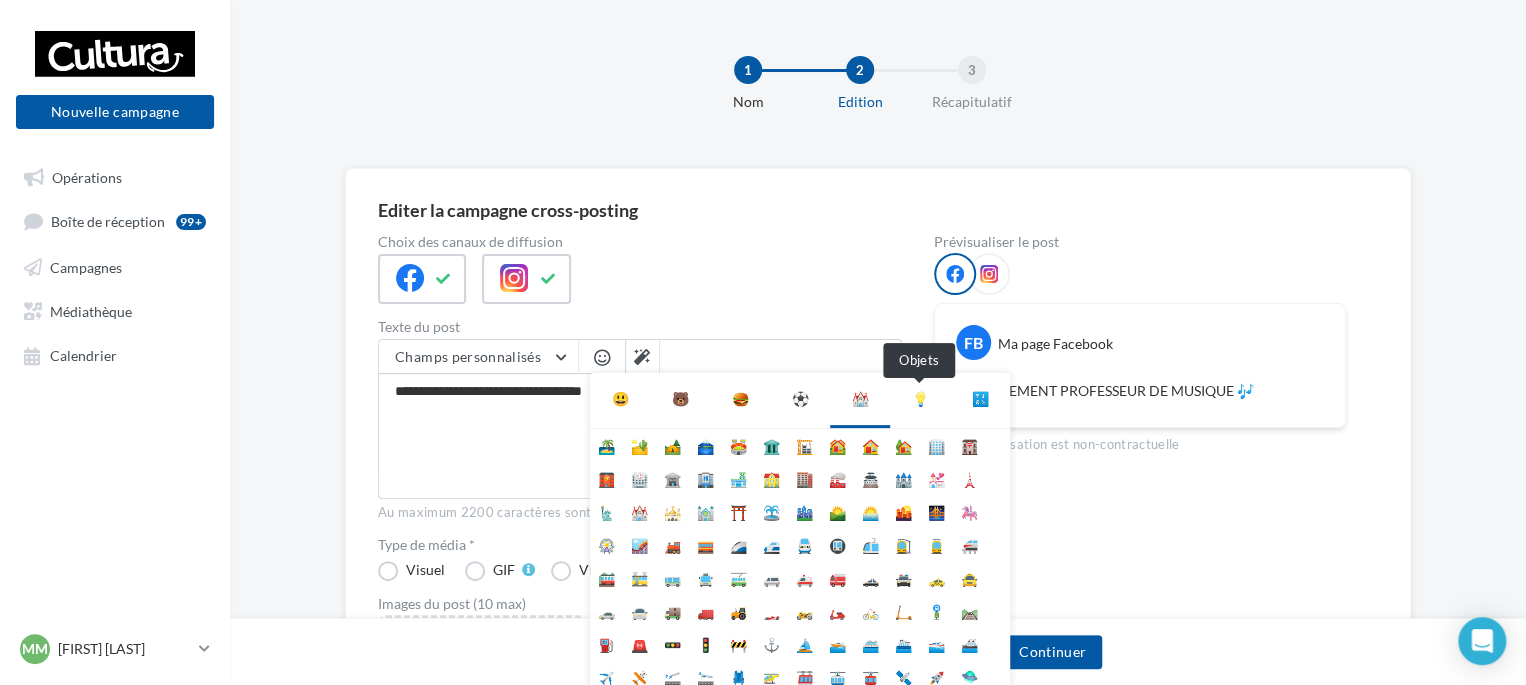 click on "💡" at bounding box center [920, 399] 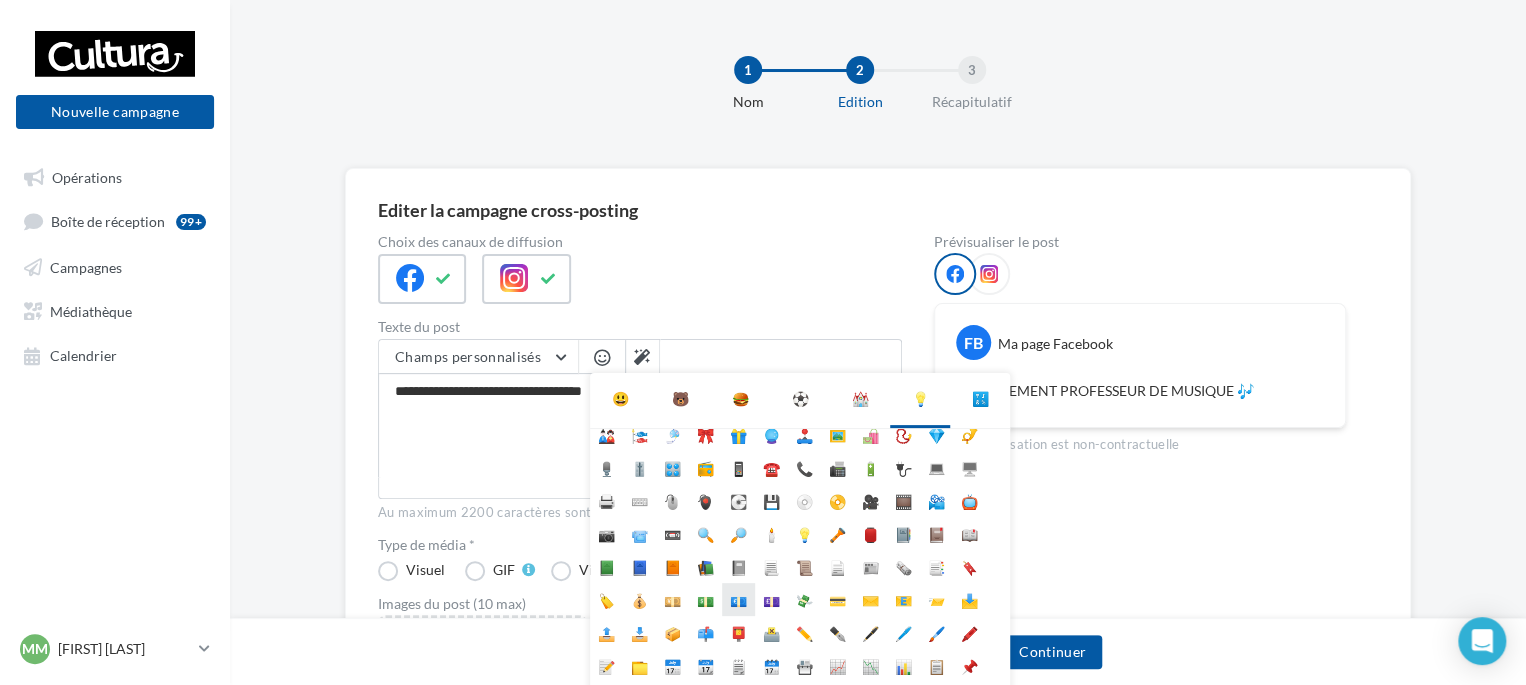 scroll, scrollTop: 0, scrollLeft: 0, axis: both 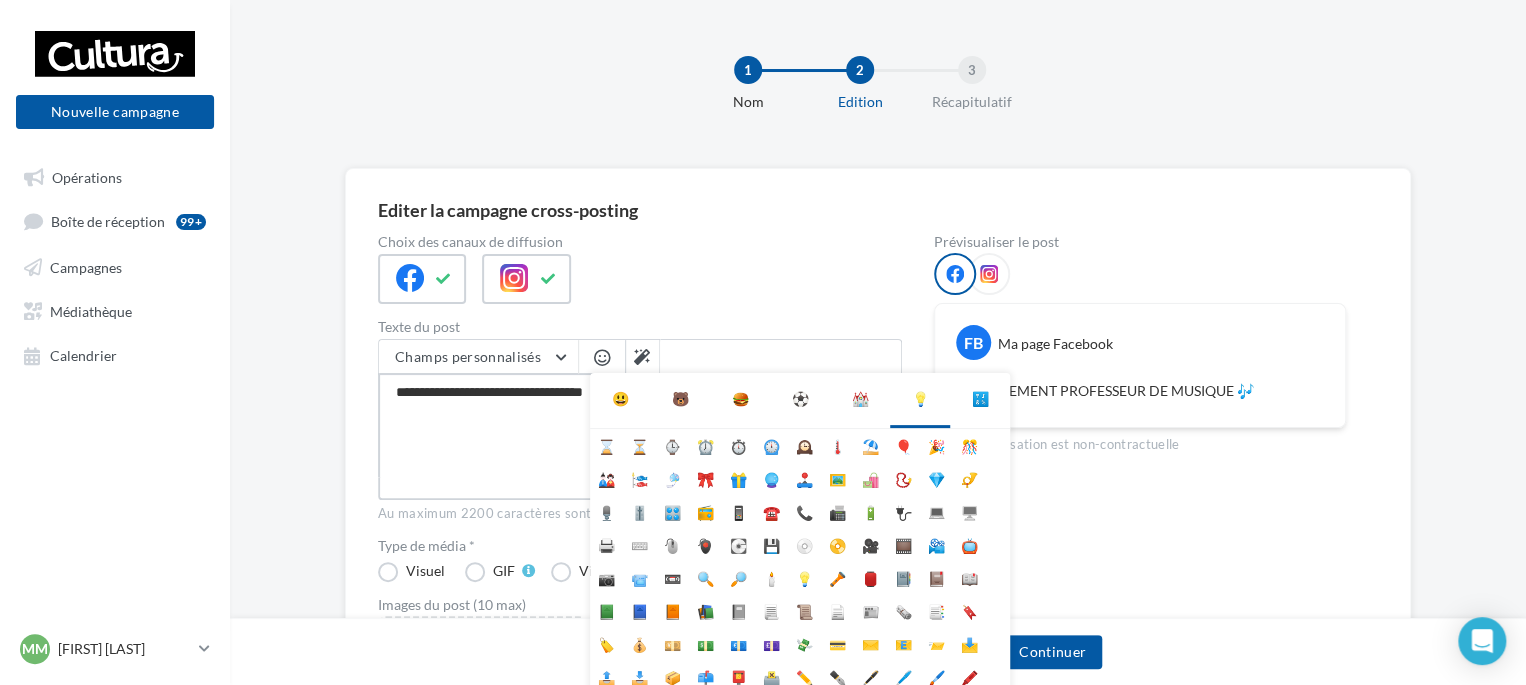 click on "**********" at bounding box center [640, 425] 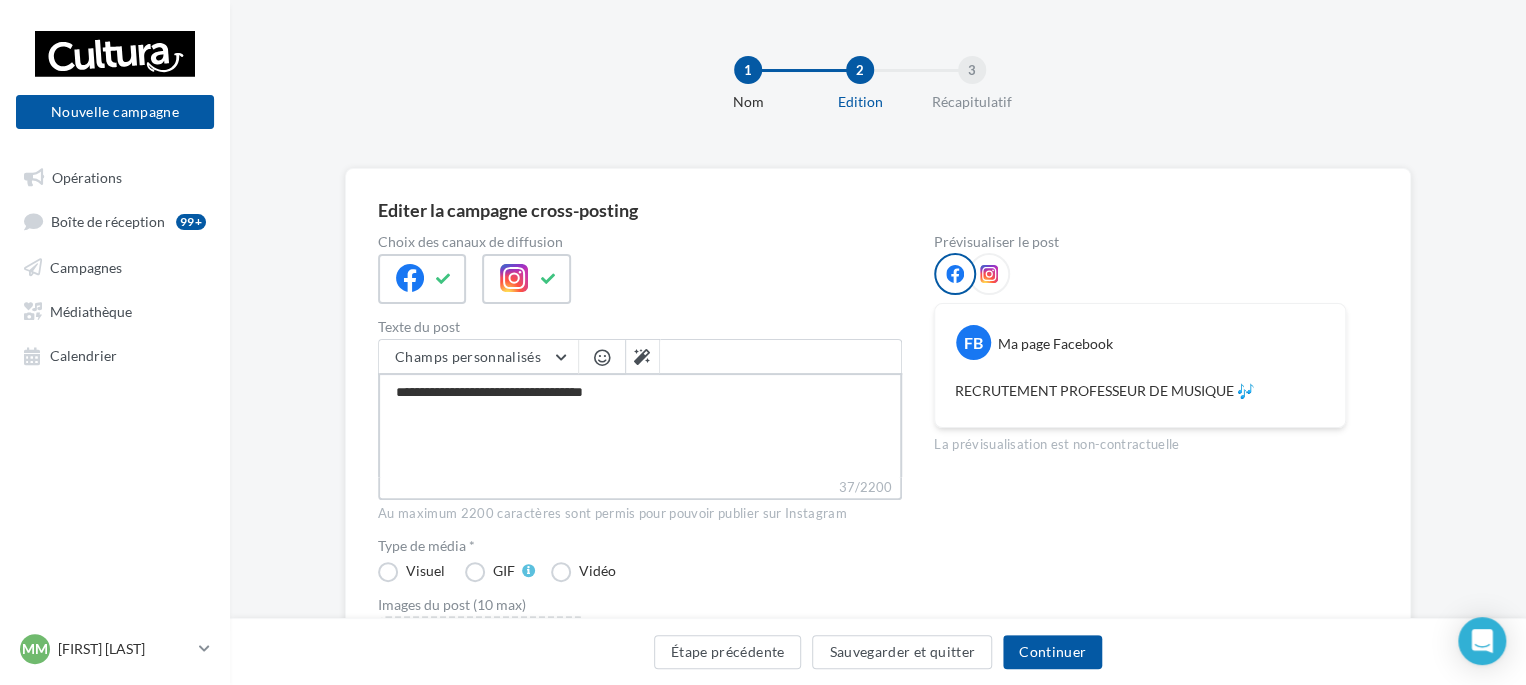 click on "**********" at bounding box center [640, 425] 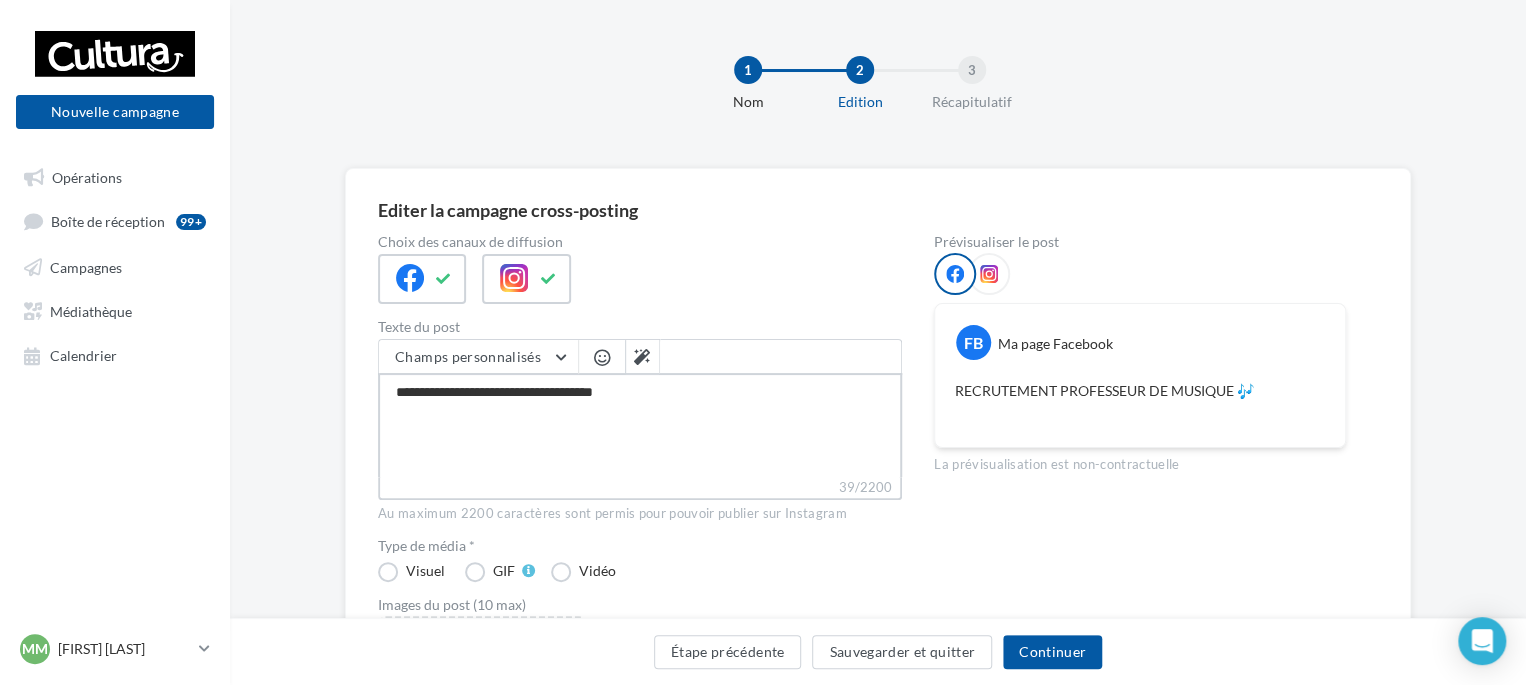 paste on "**********" 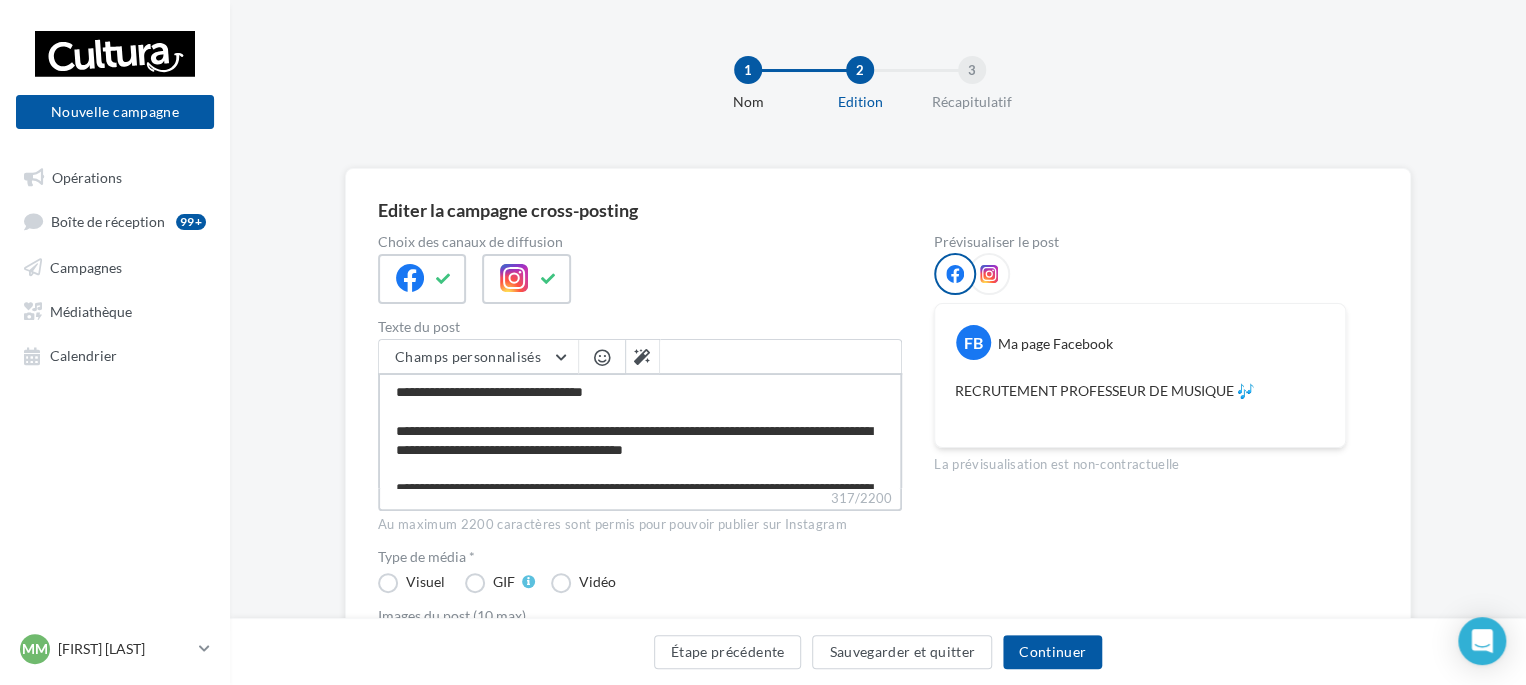scroll, scrollTop: 28, scrollLeft: 0, axis: vertical 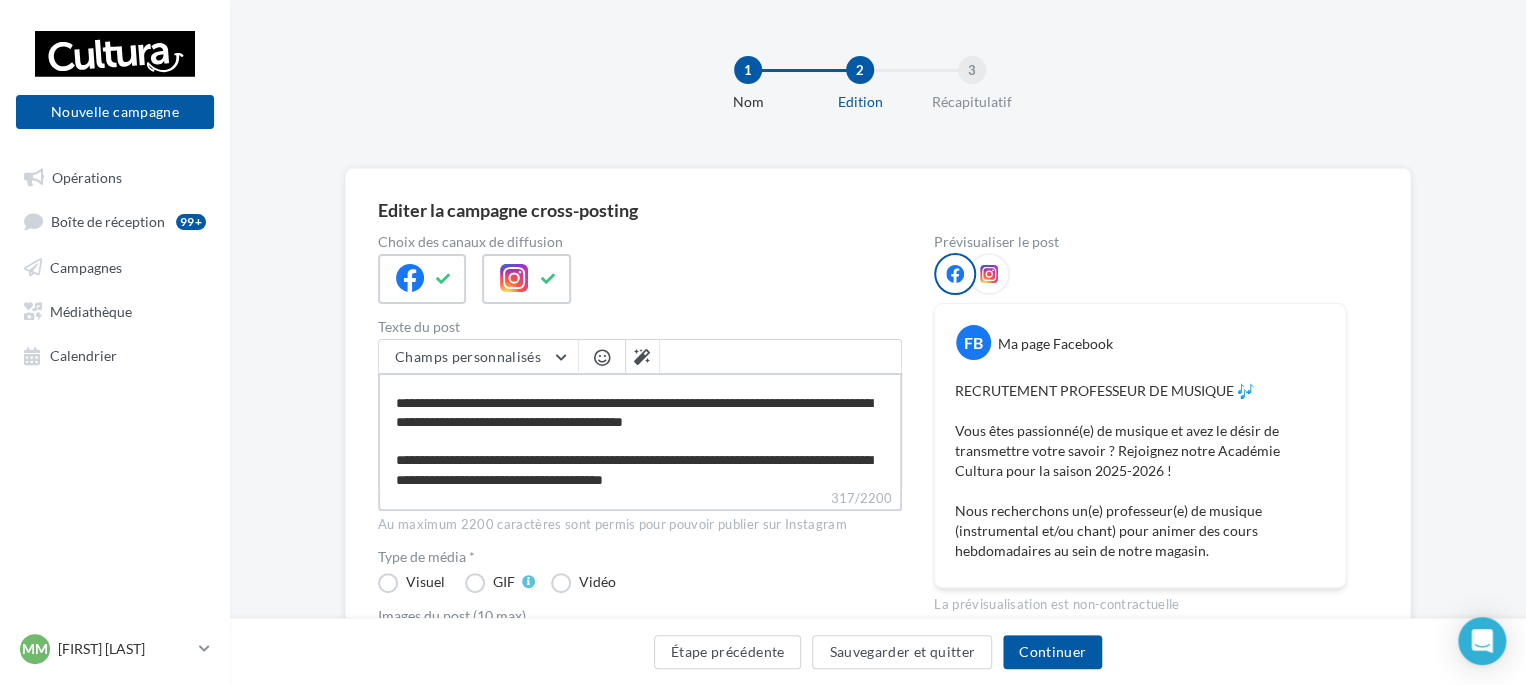 click on "**********" at bounding box center [640, 430] 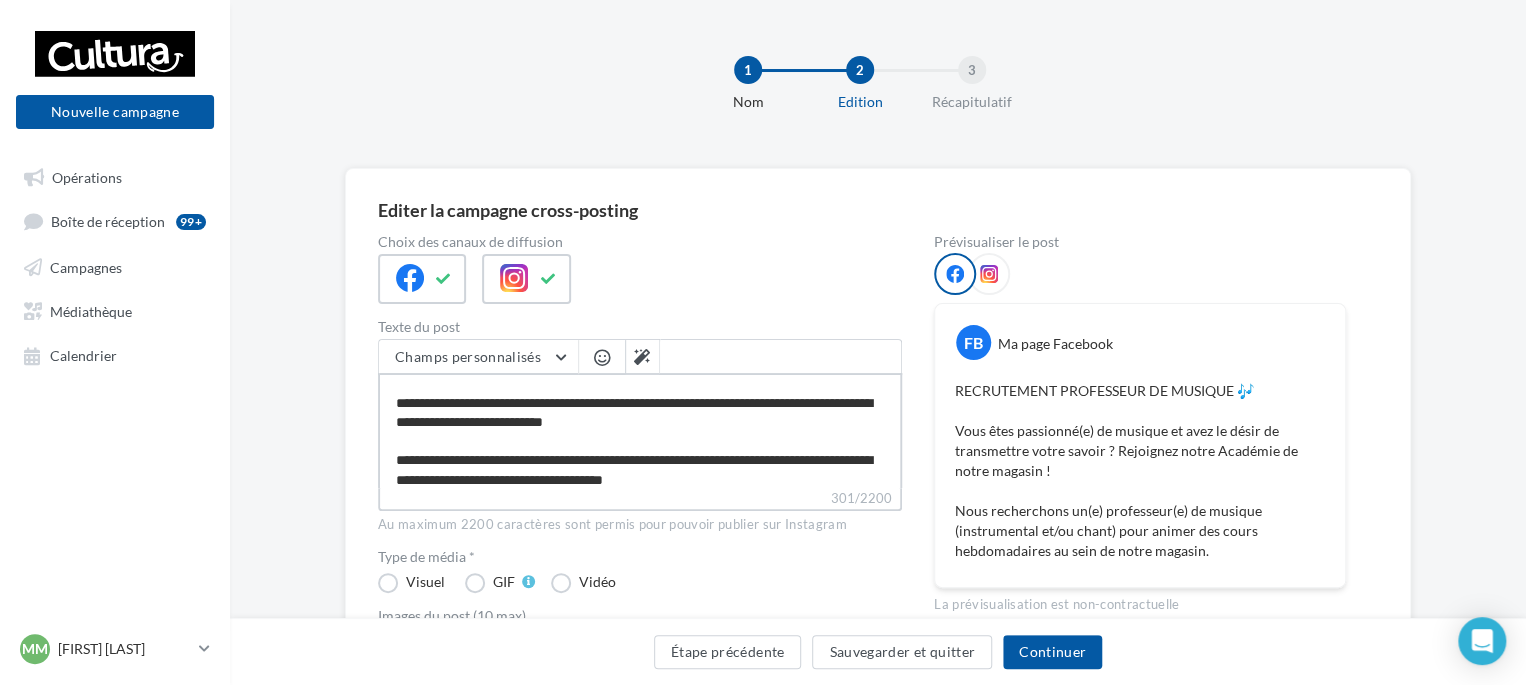 click on "**********" at bounding box center (640, 430) 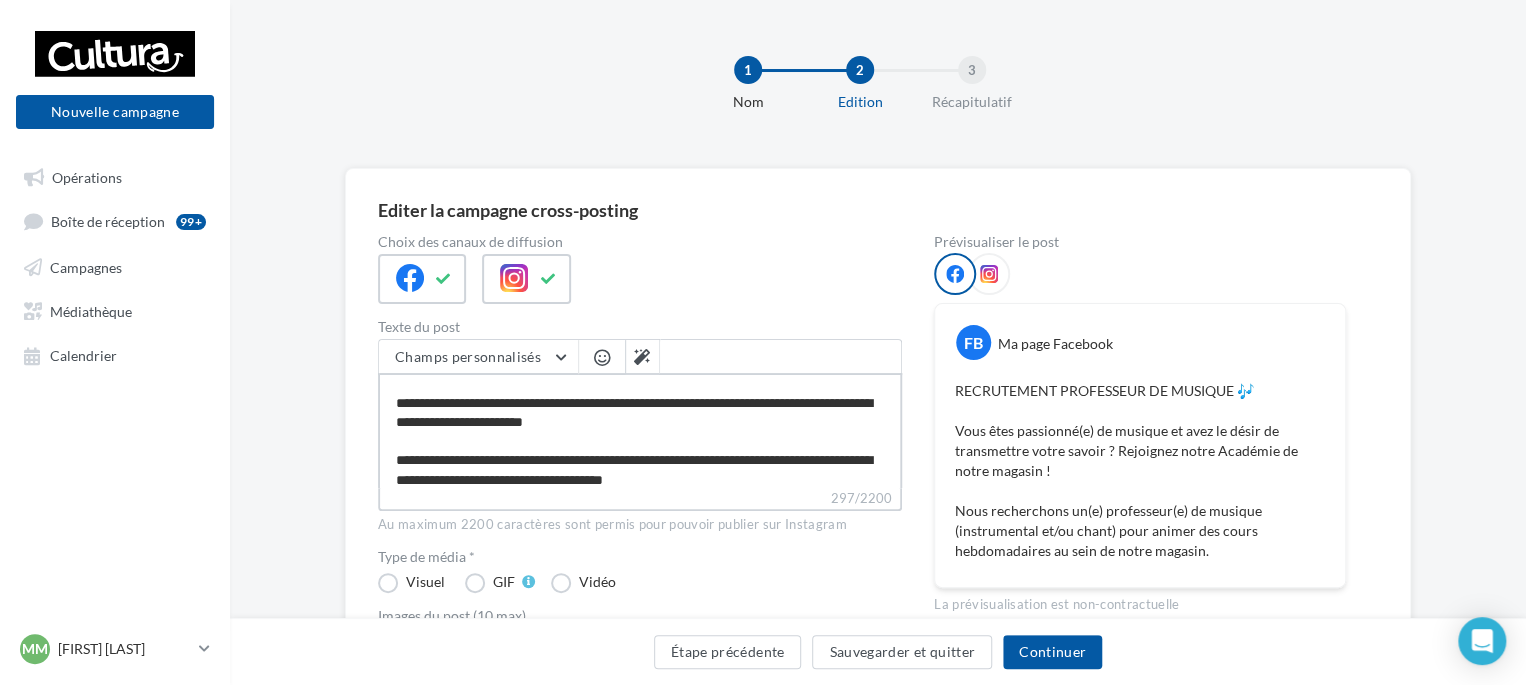 scroll, scrollTop: 36, scrollLeft: 0, axis: vertical 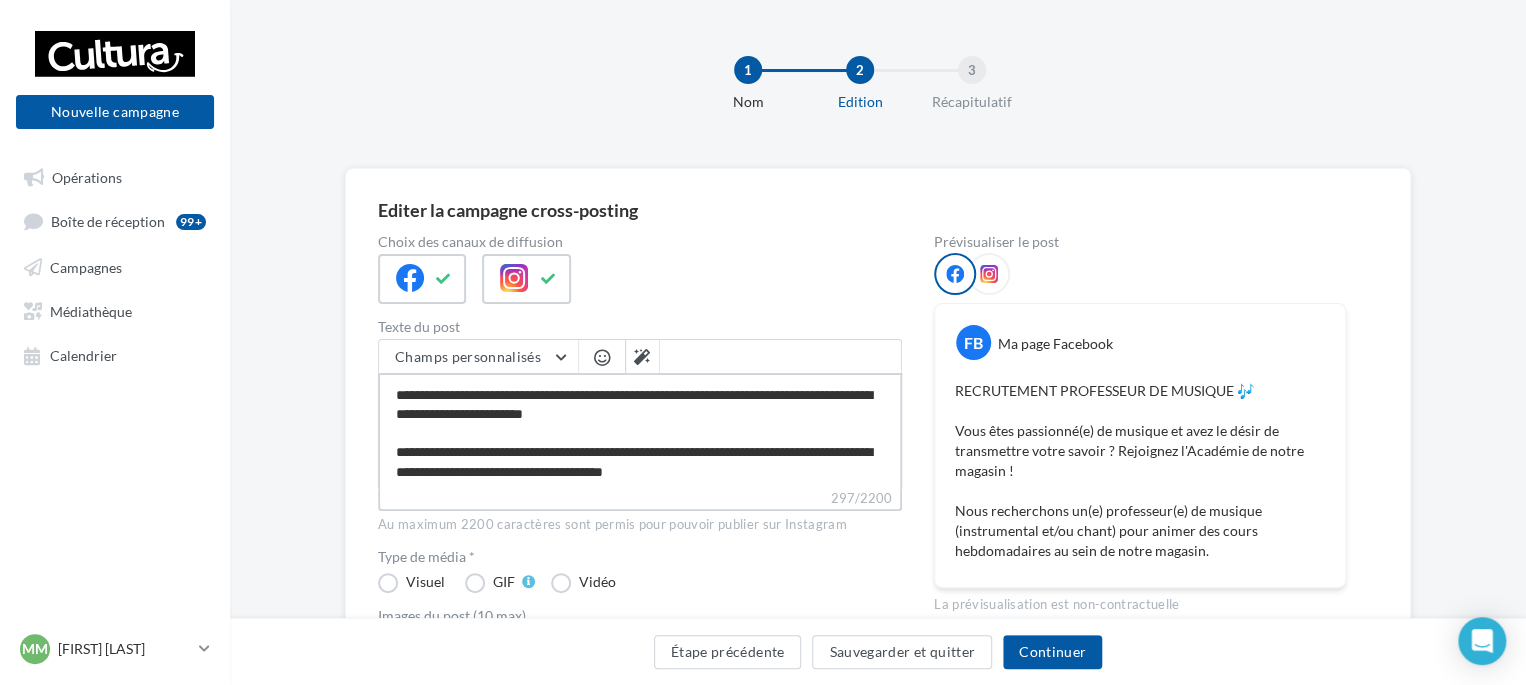 click on "**********" at bounding box center (640, 430) 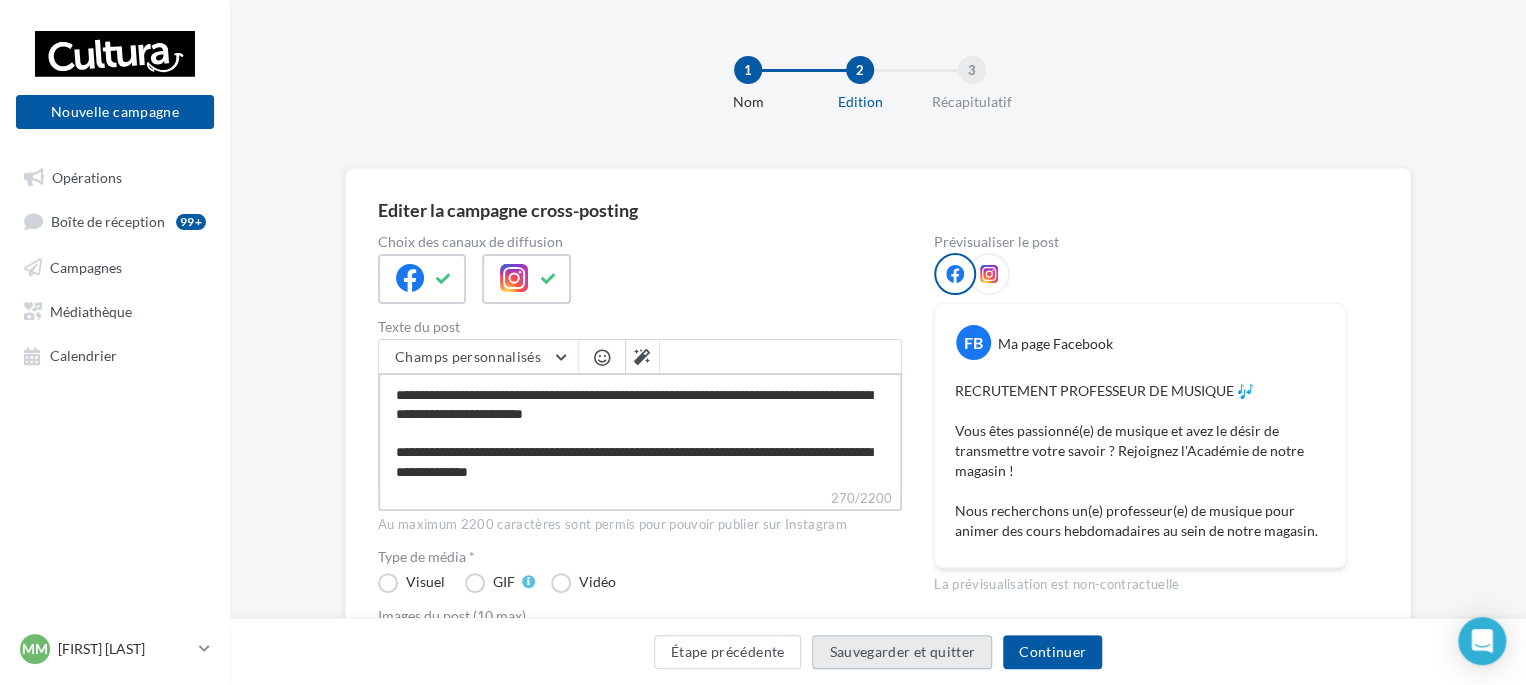 type on "**********" 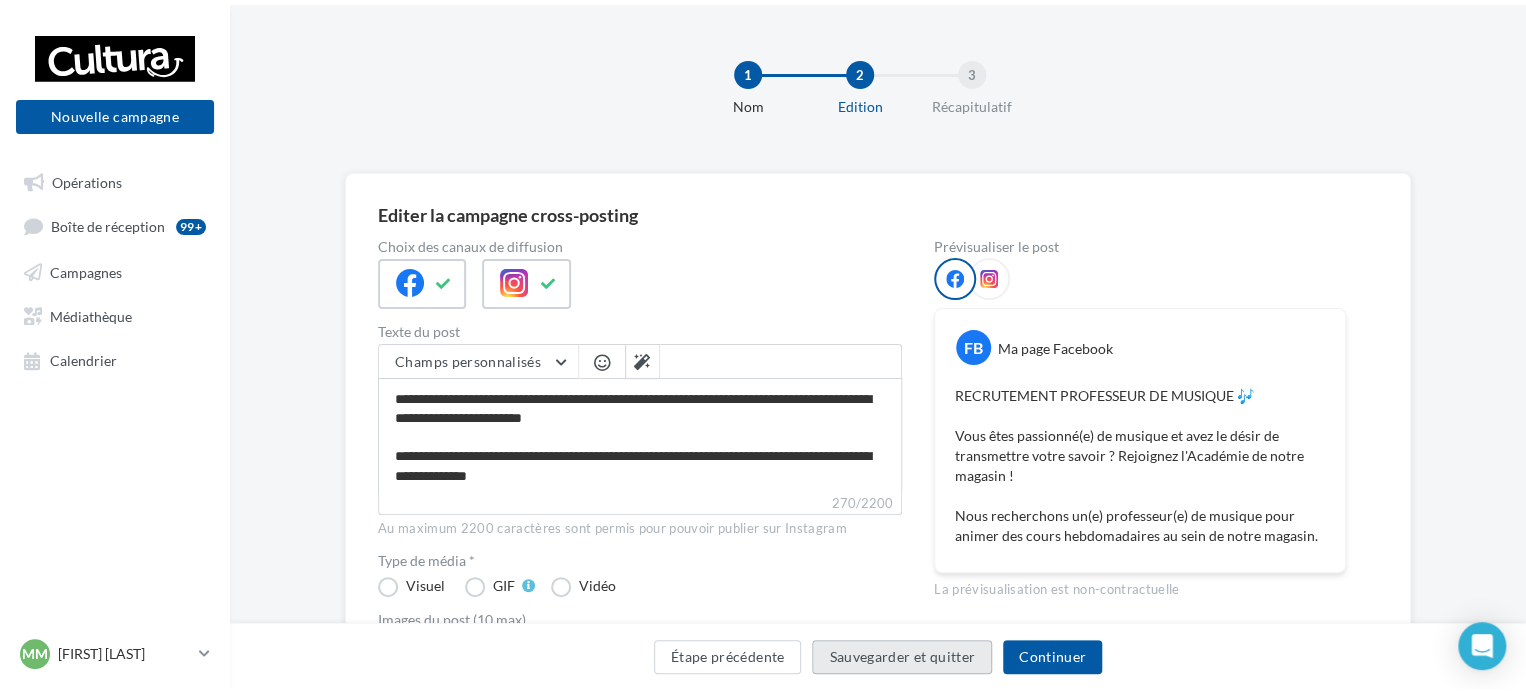 scroll, scrollTop: 36, scrollLeft: 0, axis: vertical 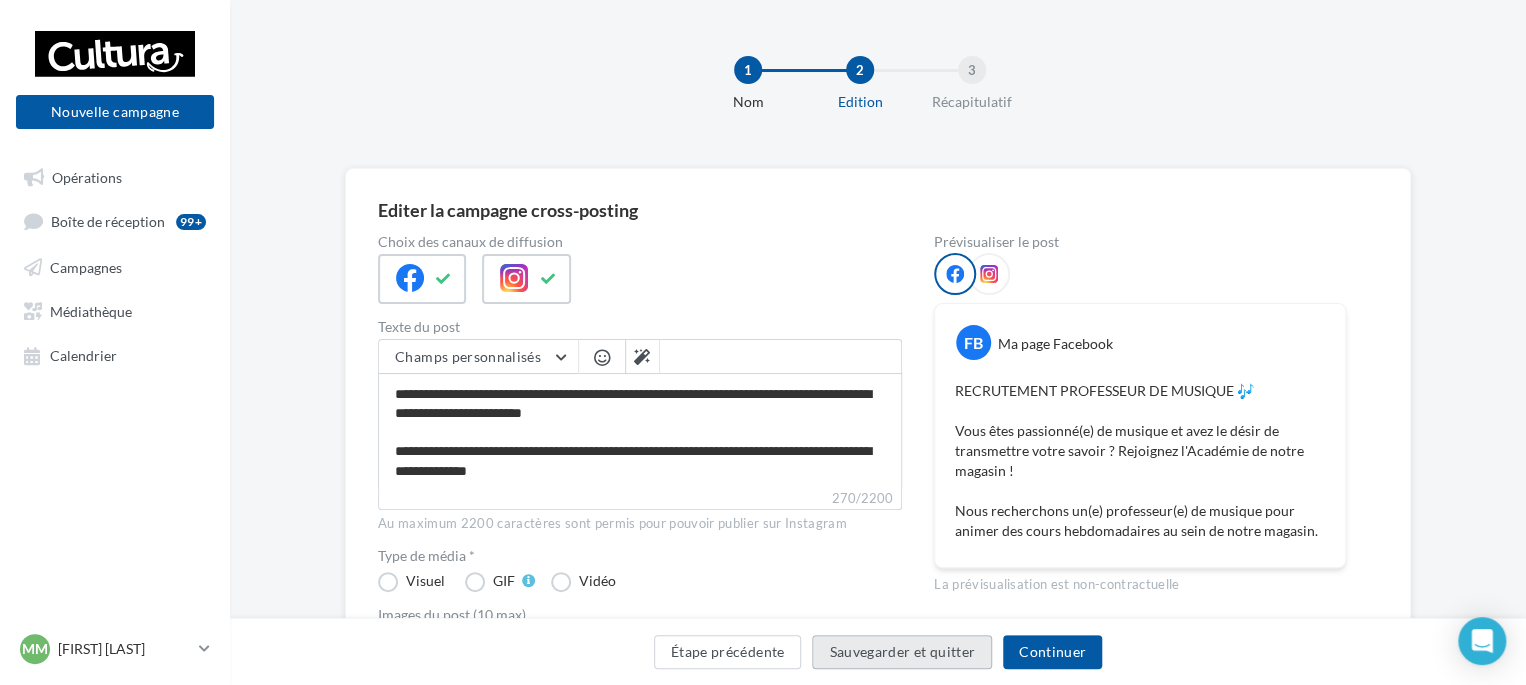 click on "Sauvegarder et quitter" at bounding box center [902, 652] 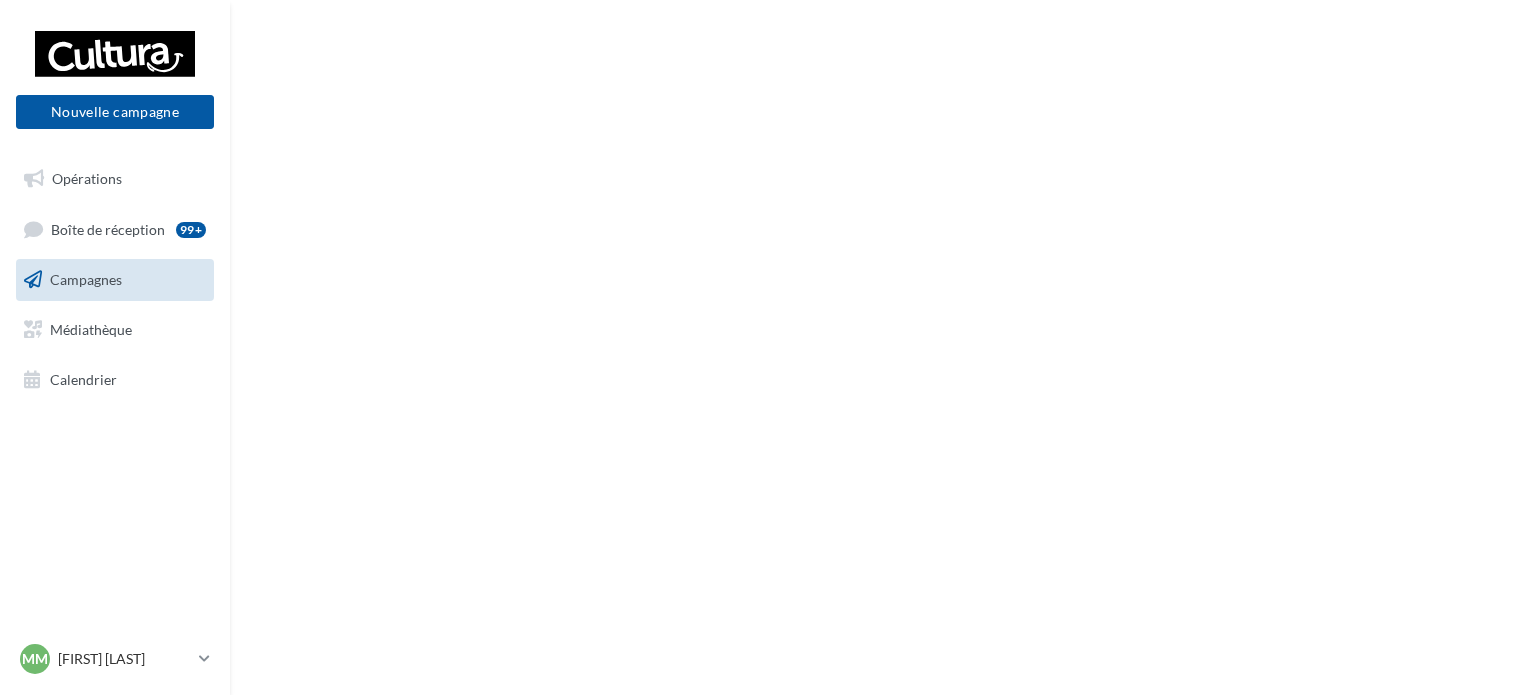 scroll, scrollTop: 0, scrollLeft: 0, axis: both 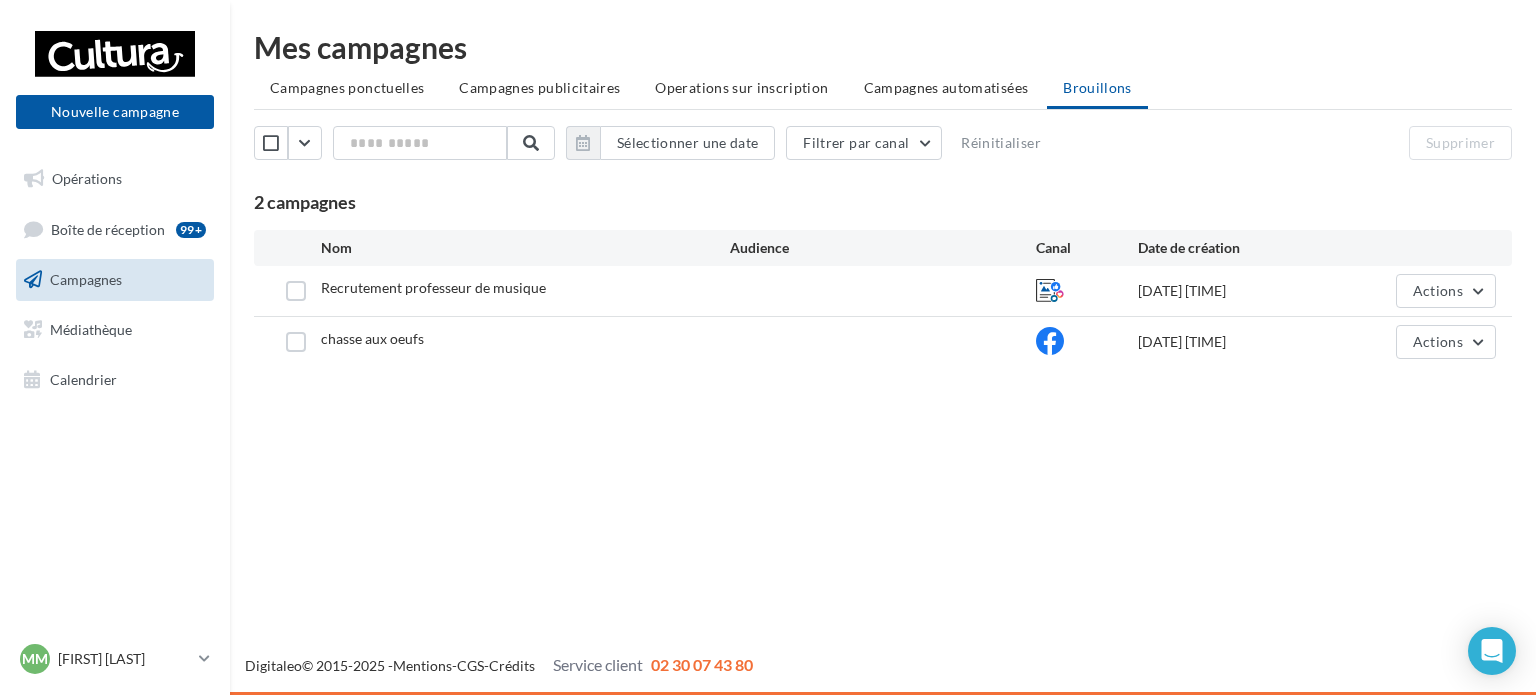 click on "Recrutement professeur de musique" at bounding box center (433, 287) 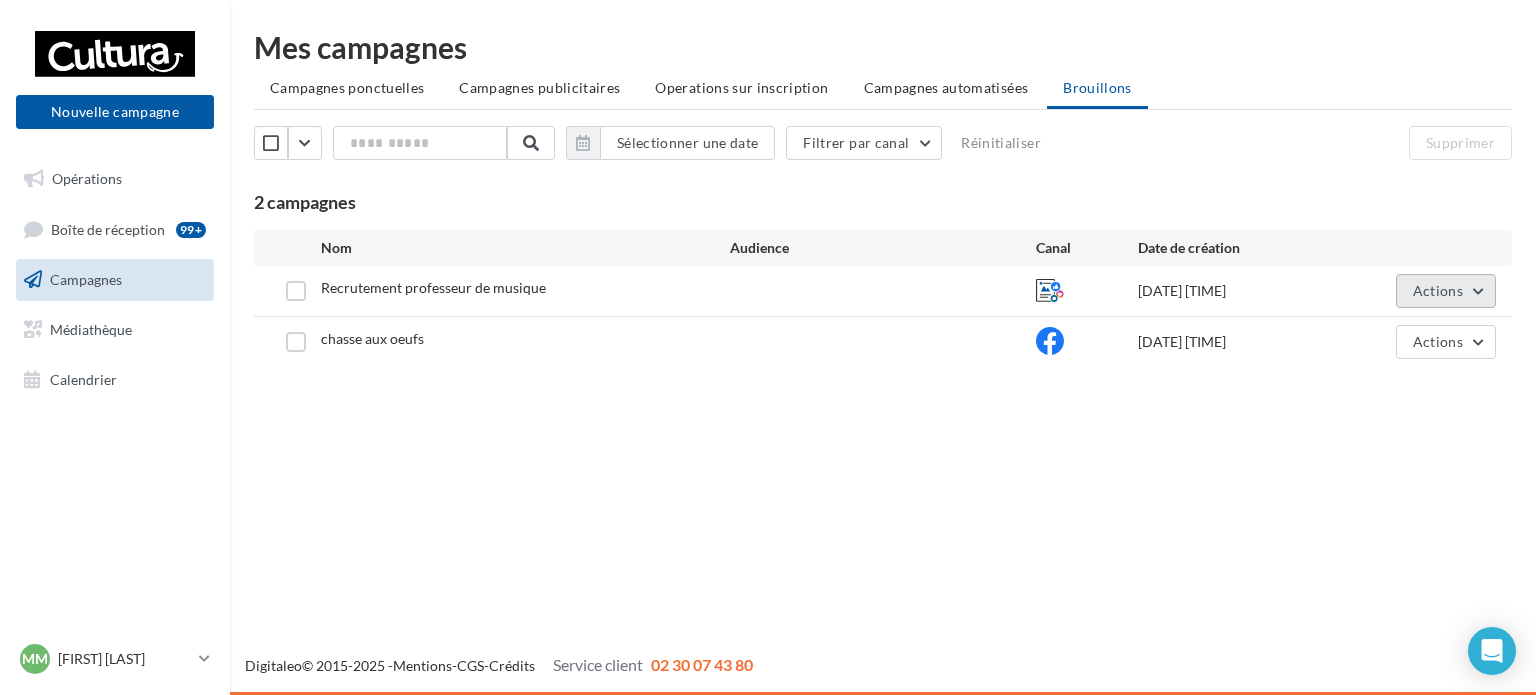 click on "Actions" at bounding box center (1446, 291) 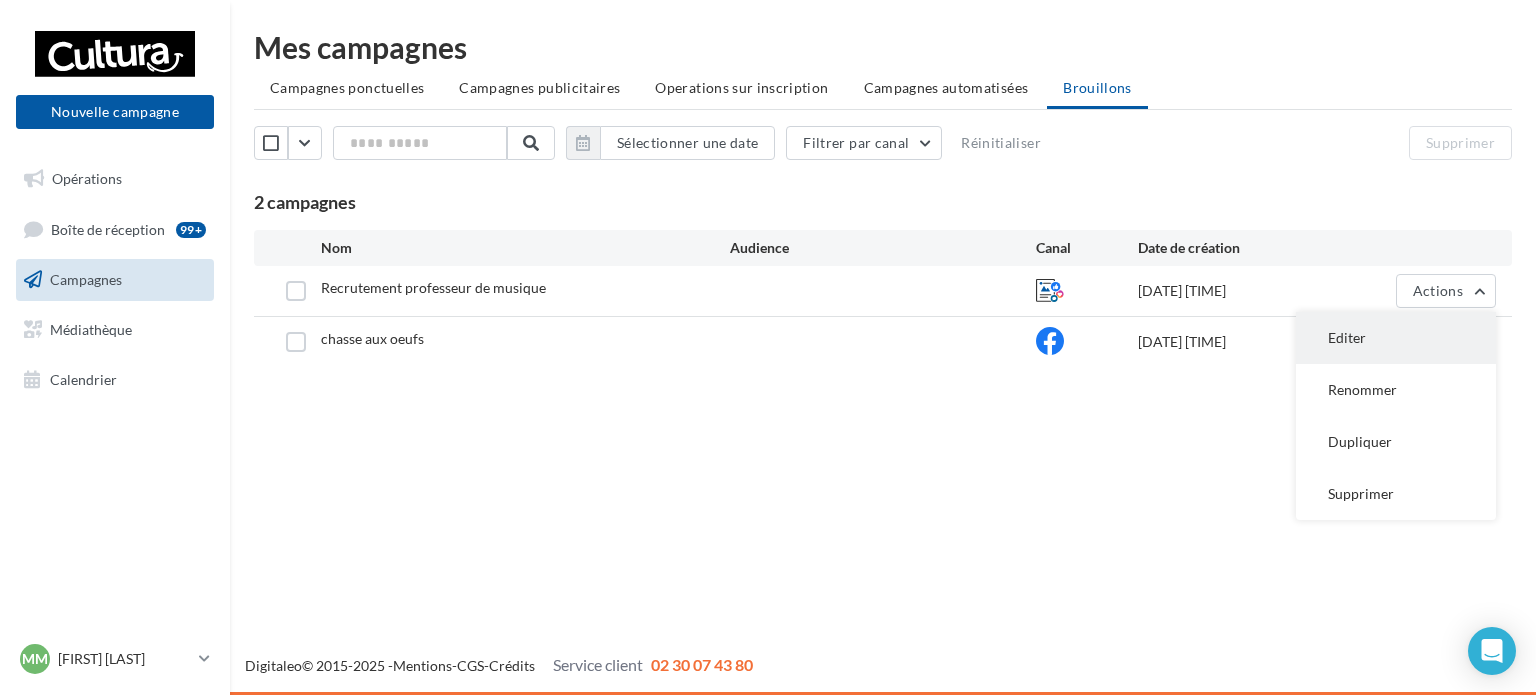 click on "Editer" at bounding box center (1396, 338) 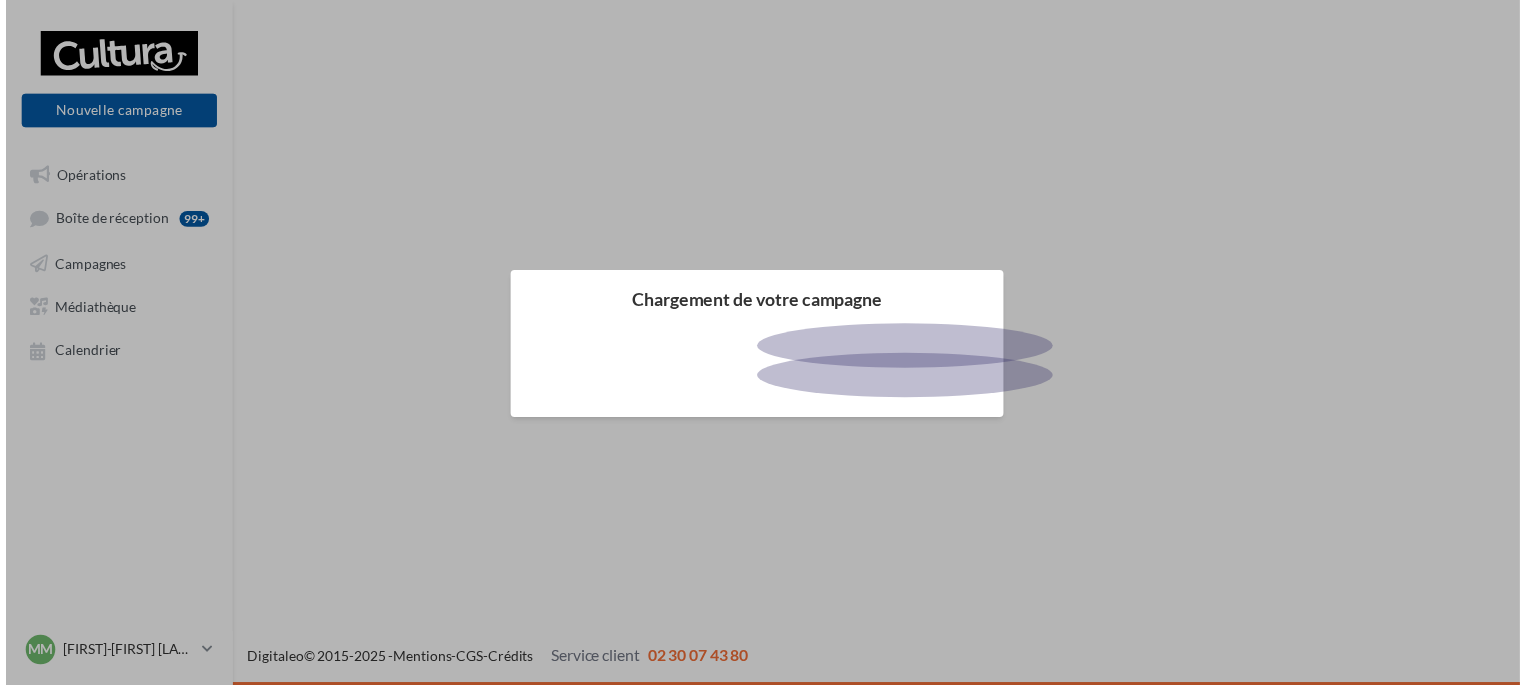 scroll, scrollTop: 0, scrollLeft: 0, axis: both 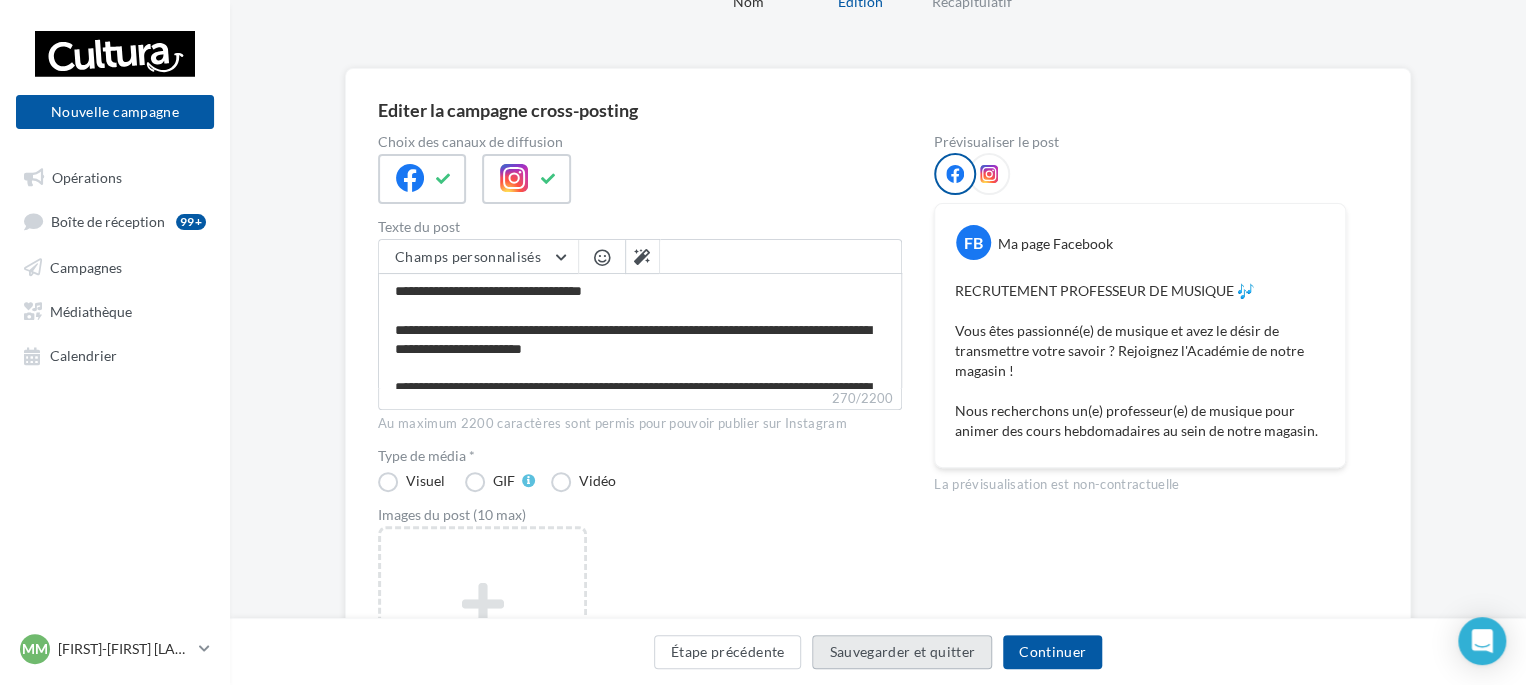 click on "Sauvegarder et quitter" at bounding box center (902, 652) 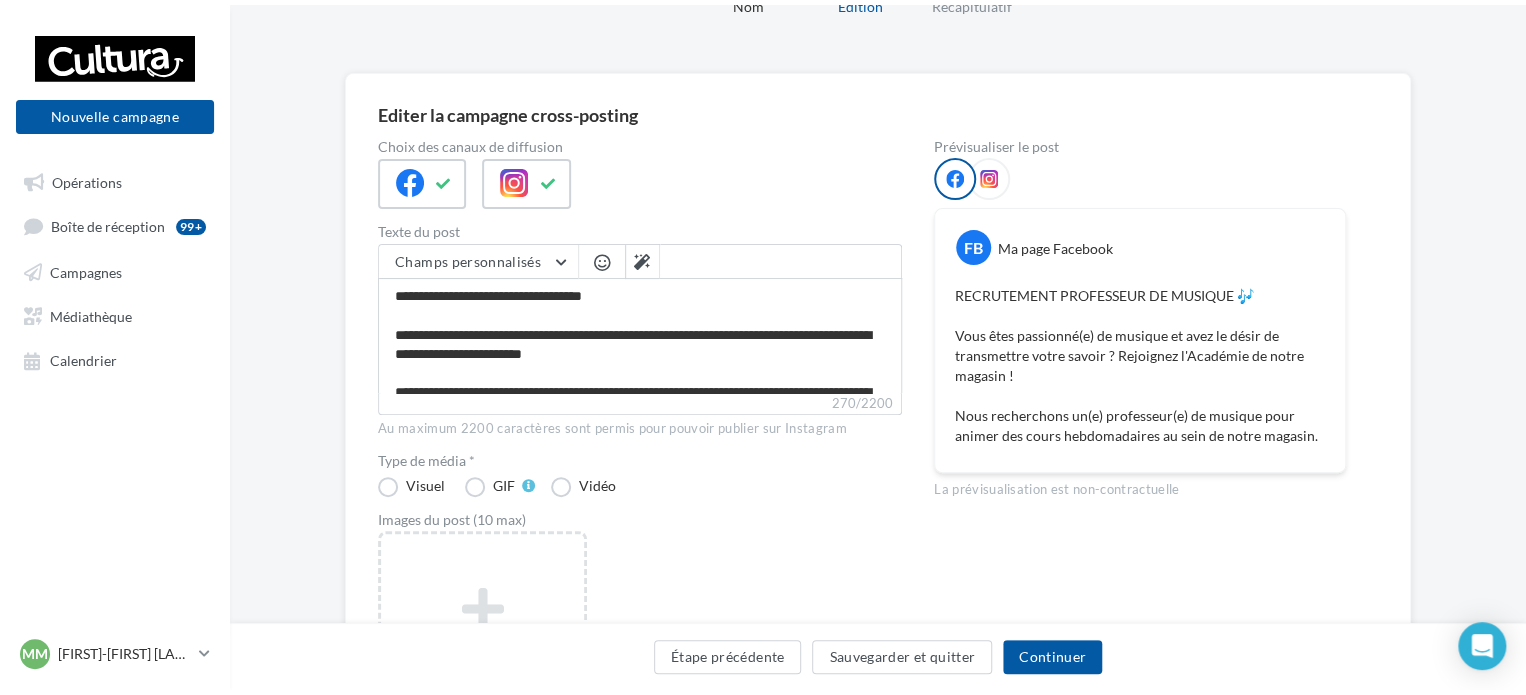 scroll, scrollTop: 32, scrollLeft: 0, axis: vertical 